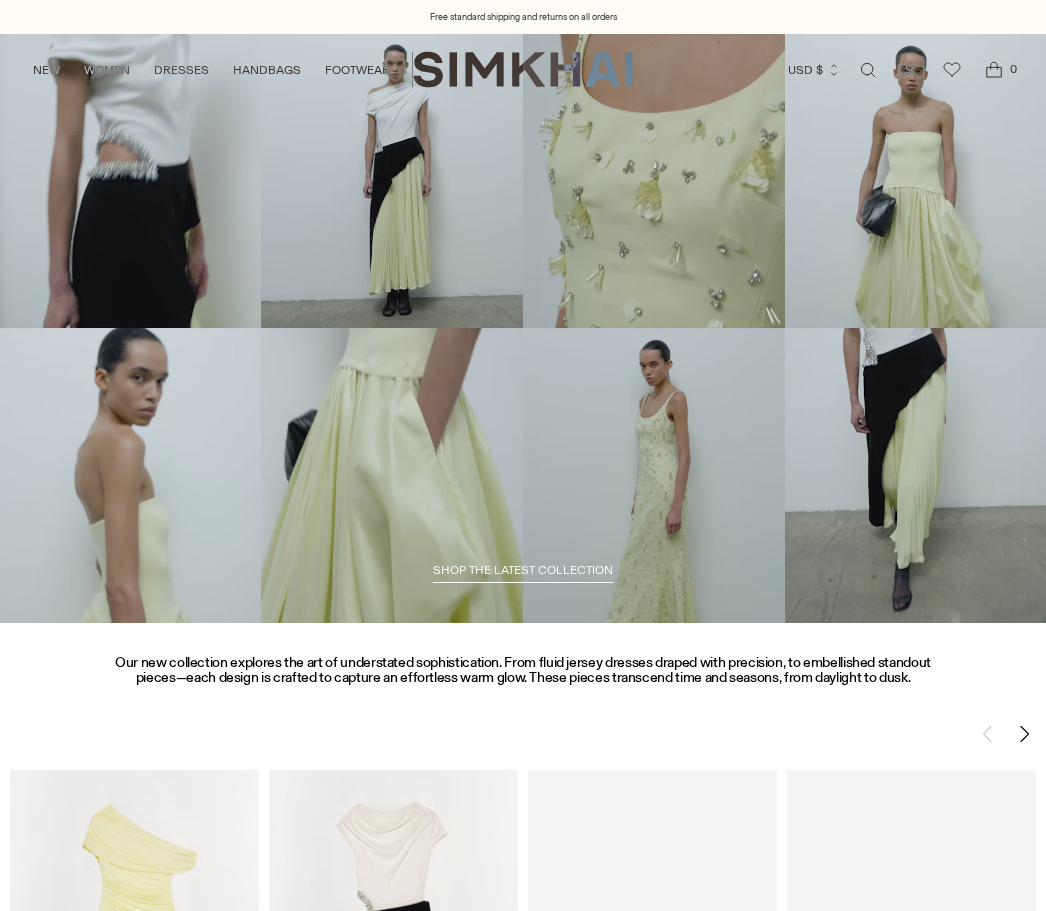 scroll, scrollTop: 0, scrollLeft: 0, axis: both 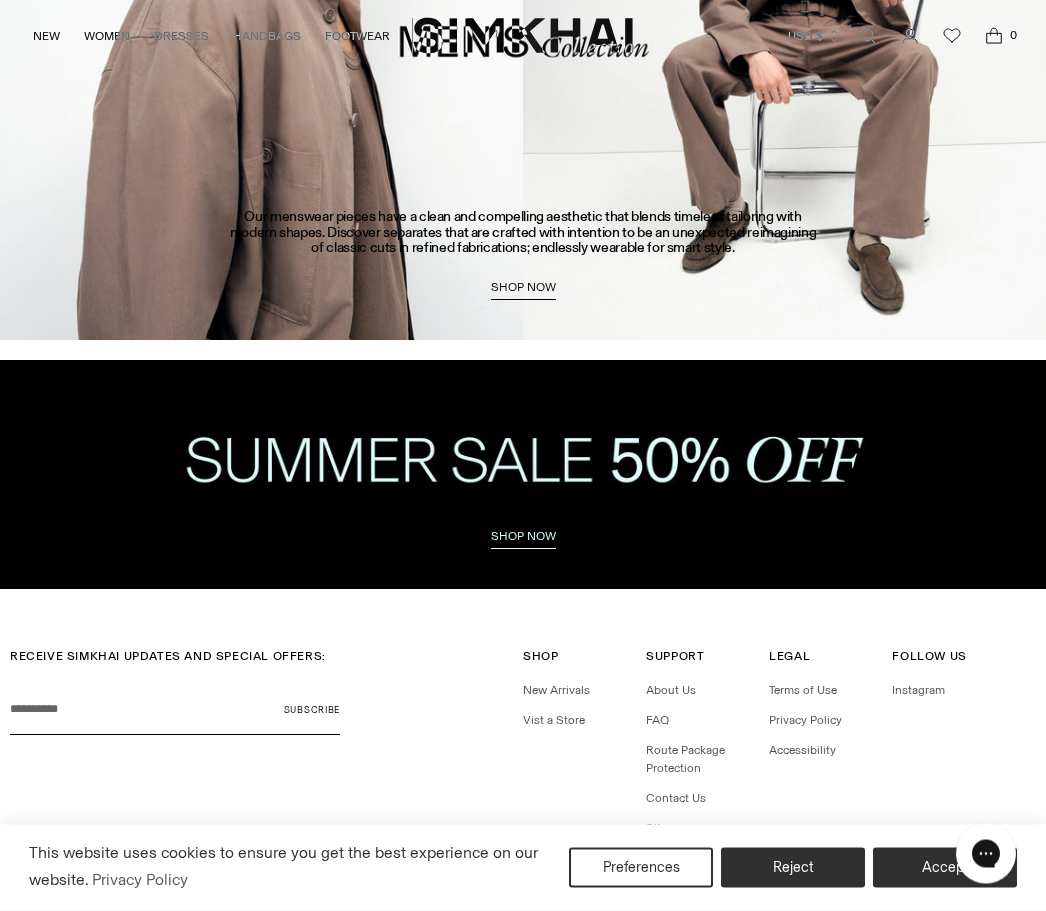 click on "Accept" at bounding box center [945, 868] 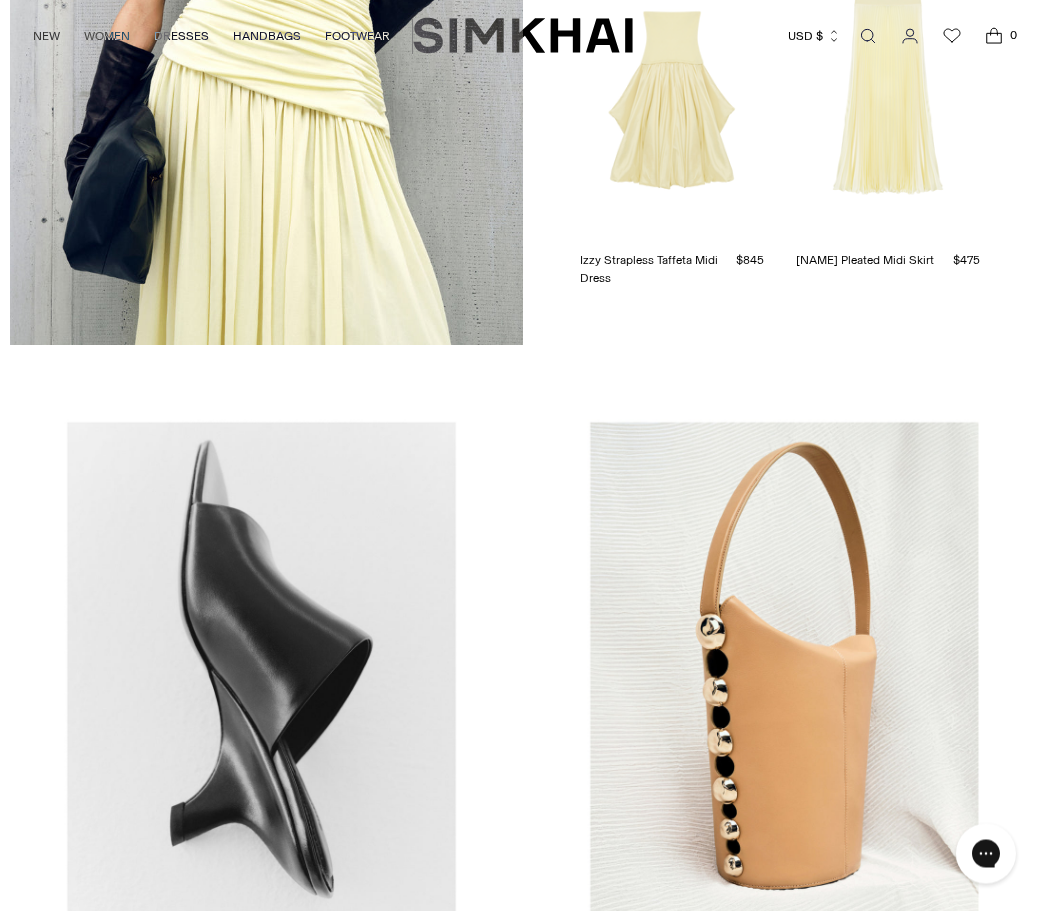 scroll, scrollTop: 2270, scrollLeft: 0, axis: vertical 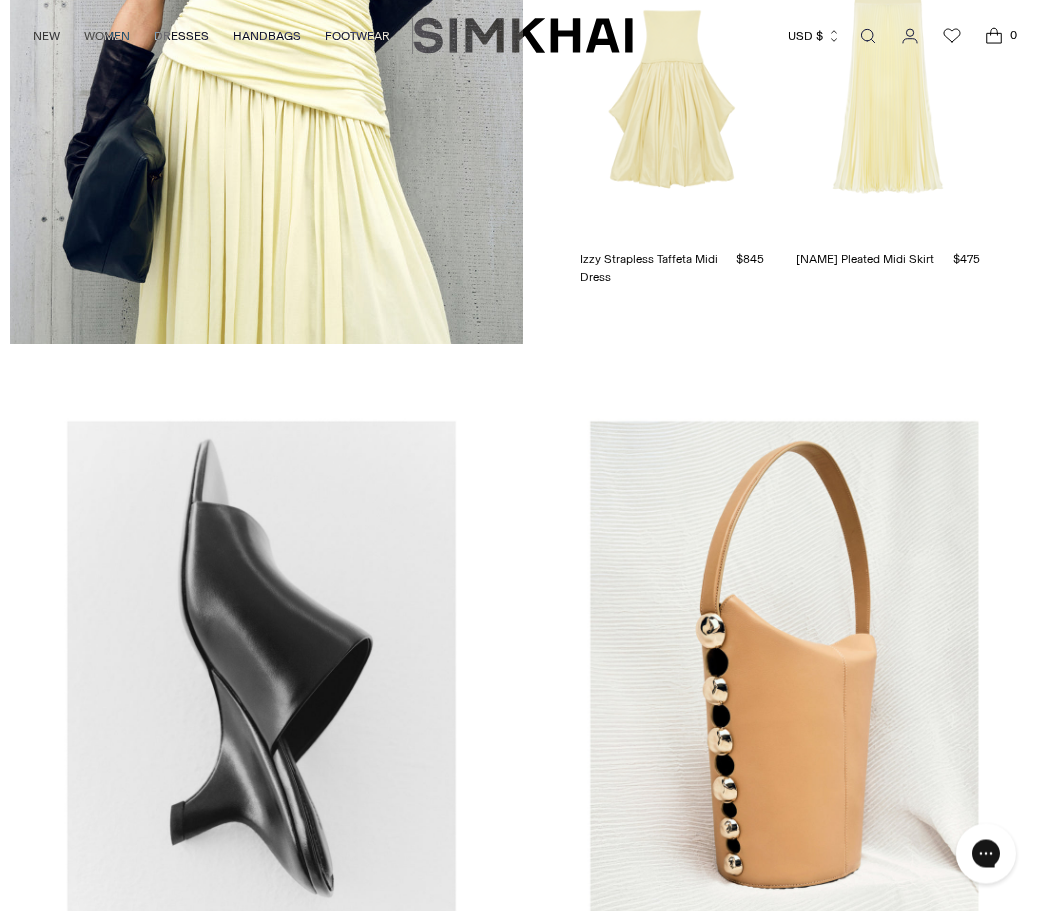 click on "Shop Footwear" at bounding box center [261, 933] 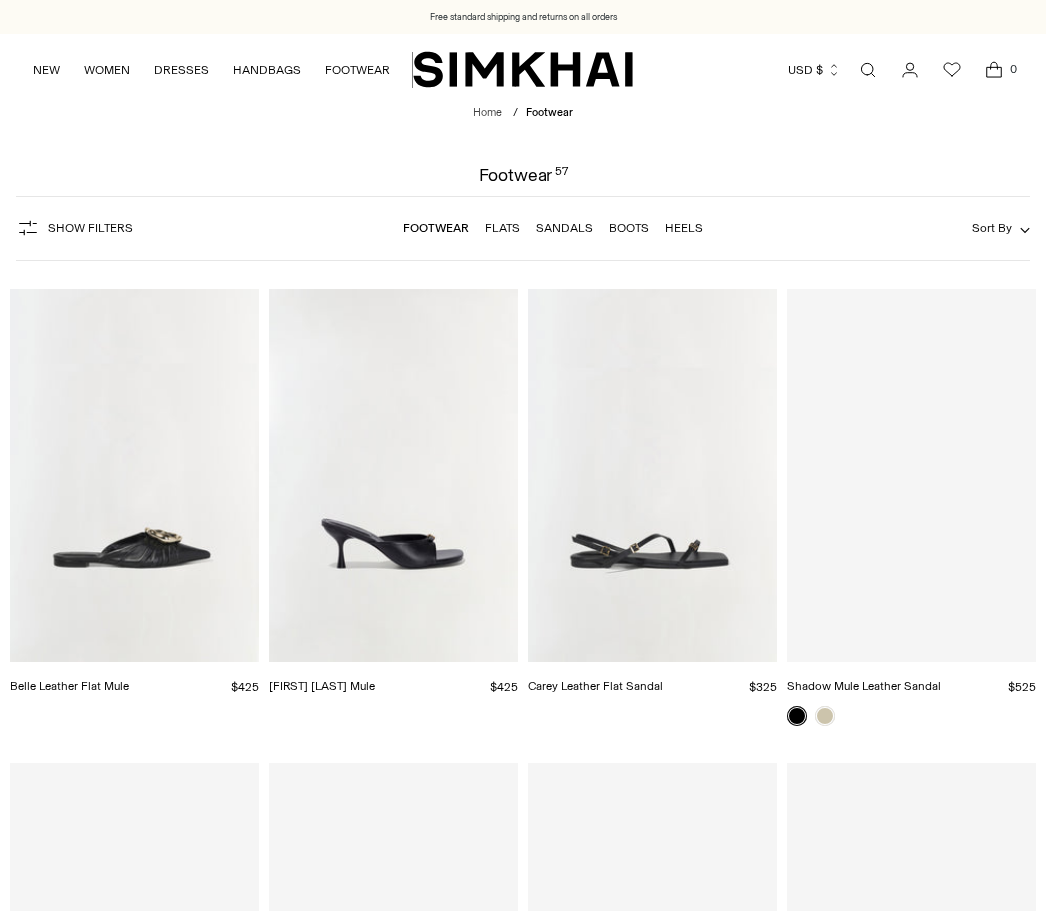 scroll, scrollTop: 0, scrollLeft: 0, axis: both 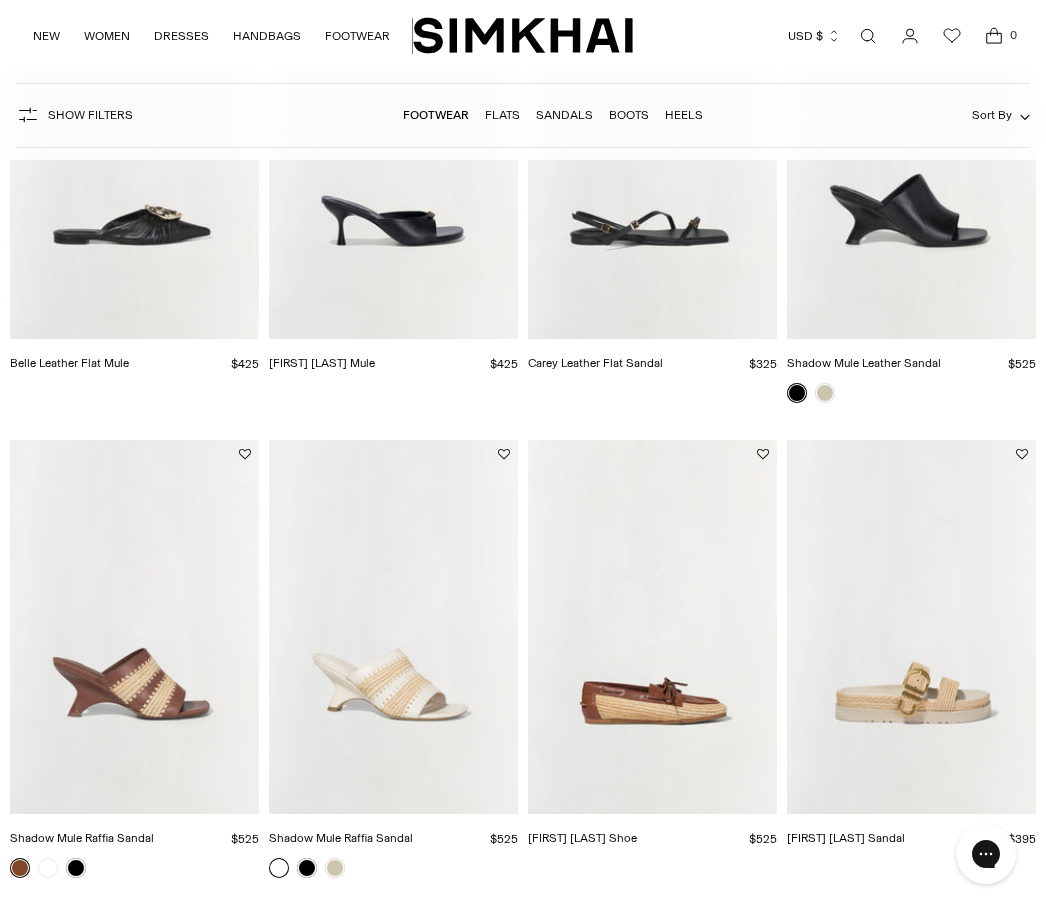 click at bounding box center (825, 393) 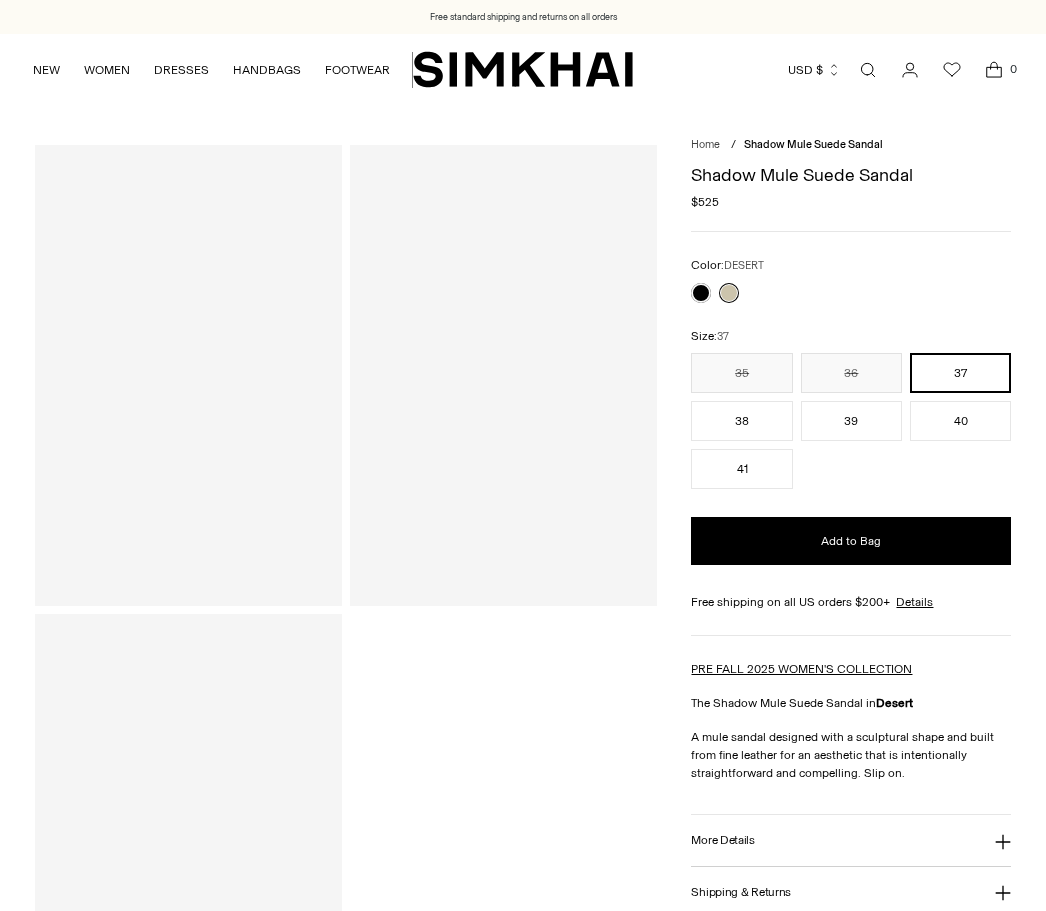 scroll, scrollTop: 0, scrollLeft: 0, axis: both 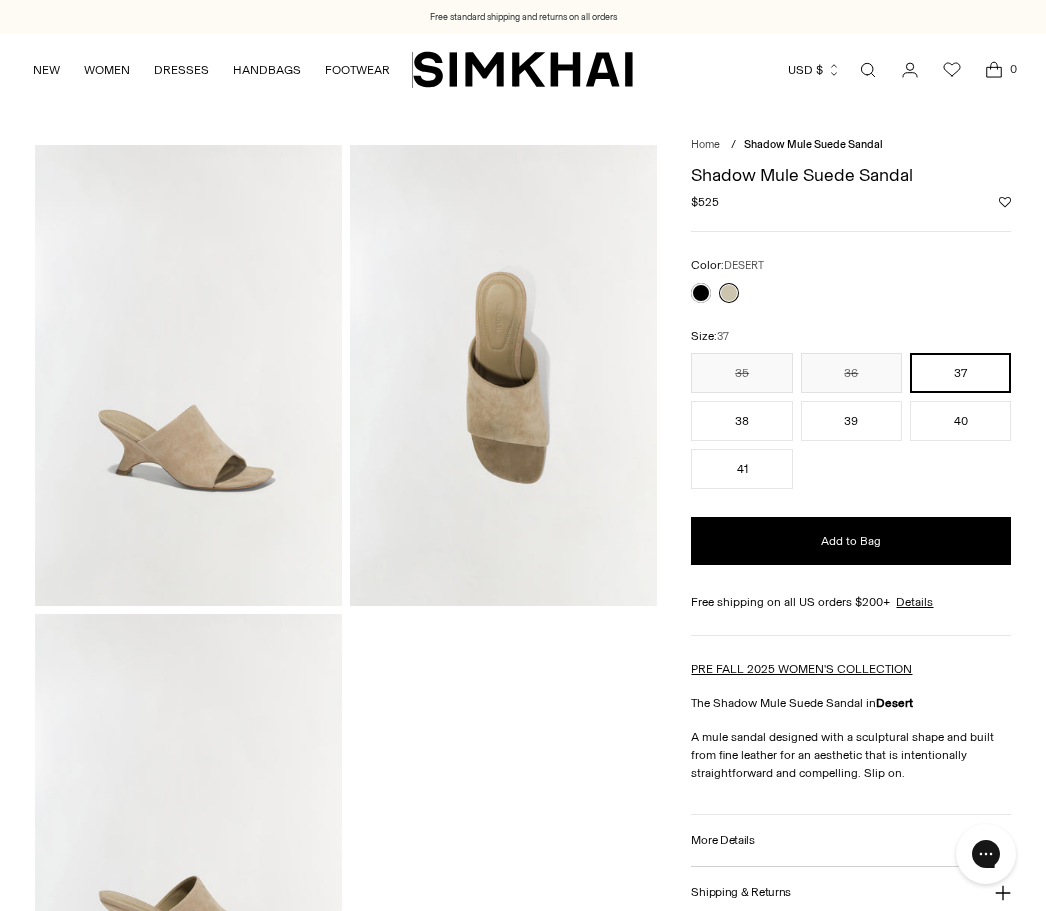 click on "41" at bounding box center (741, 469) 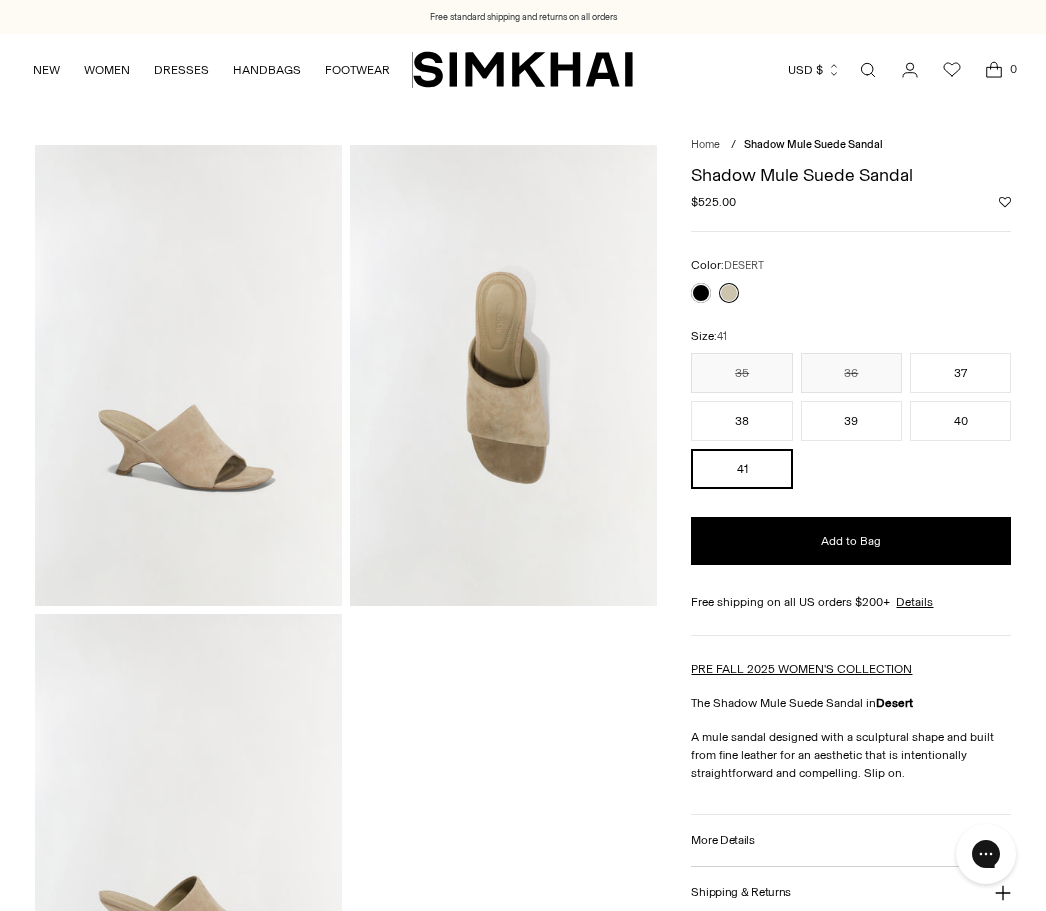 click on "Add to Bag" at bounding box center [851, 541] 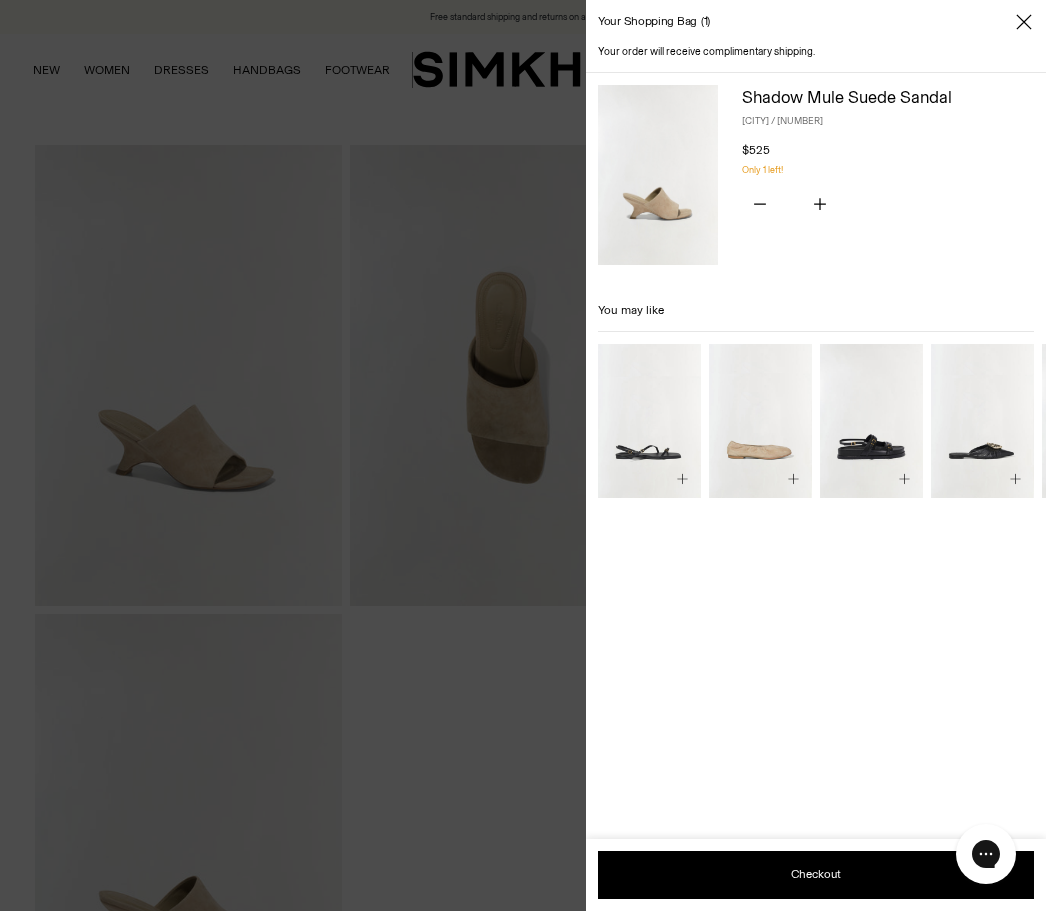 click on "Your order will receive complimentary shipping.
Shadow Mule Suede Sandal
DESERT / 41
$525
Unit price
/ per
You have the maximum number of this product in your shopping bag.
Only 1 left!
Quantity
*" at bounding box center (816, 477) 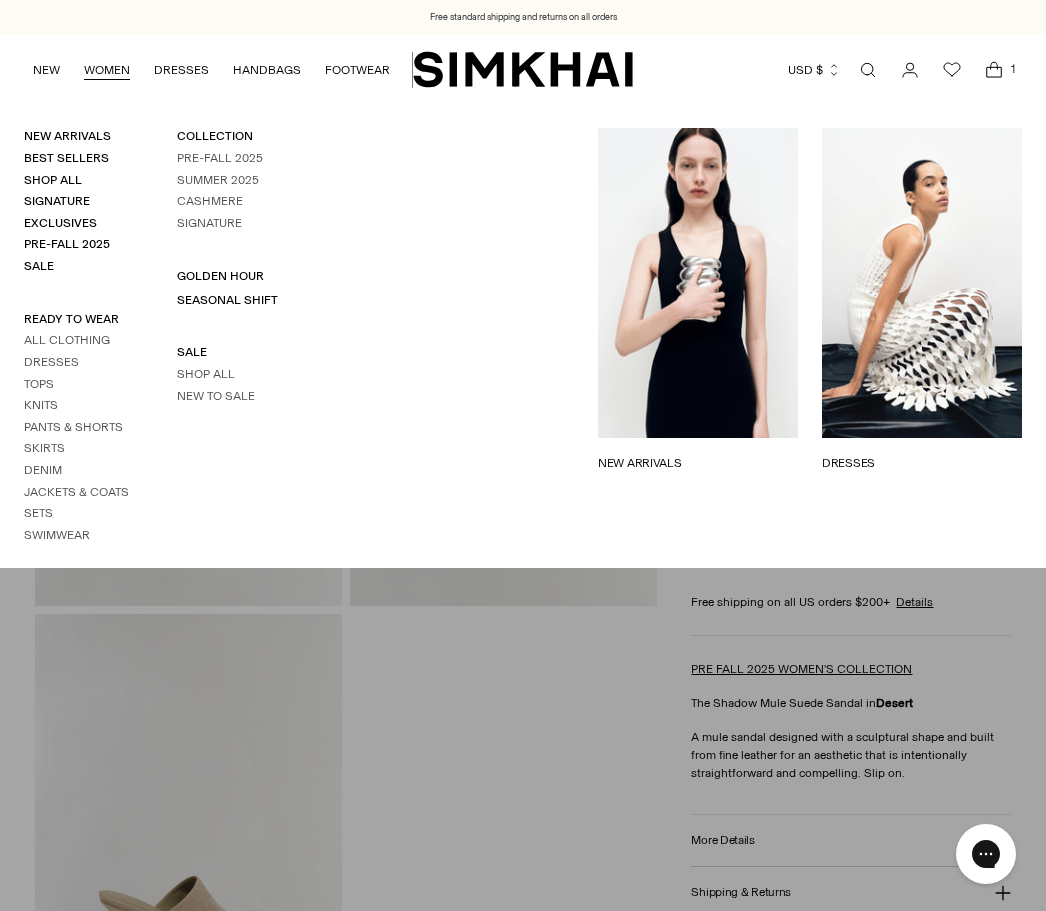 click on "All Clothing" at bounding box center (67, 340) 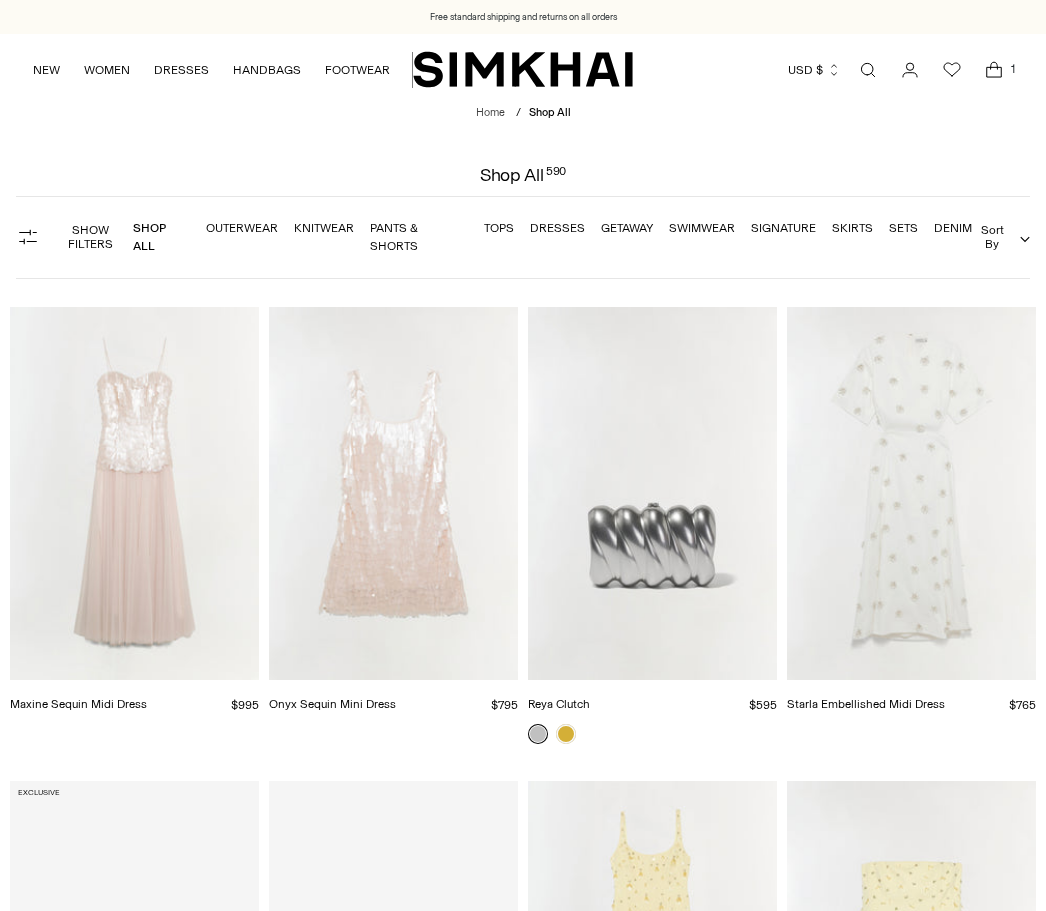 scroll, scrollTop: 0, scrollLeft: 0, axis: both 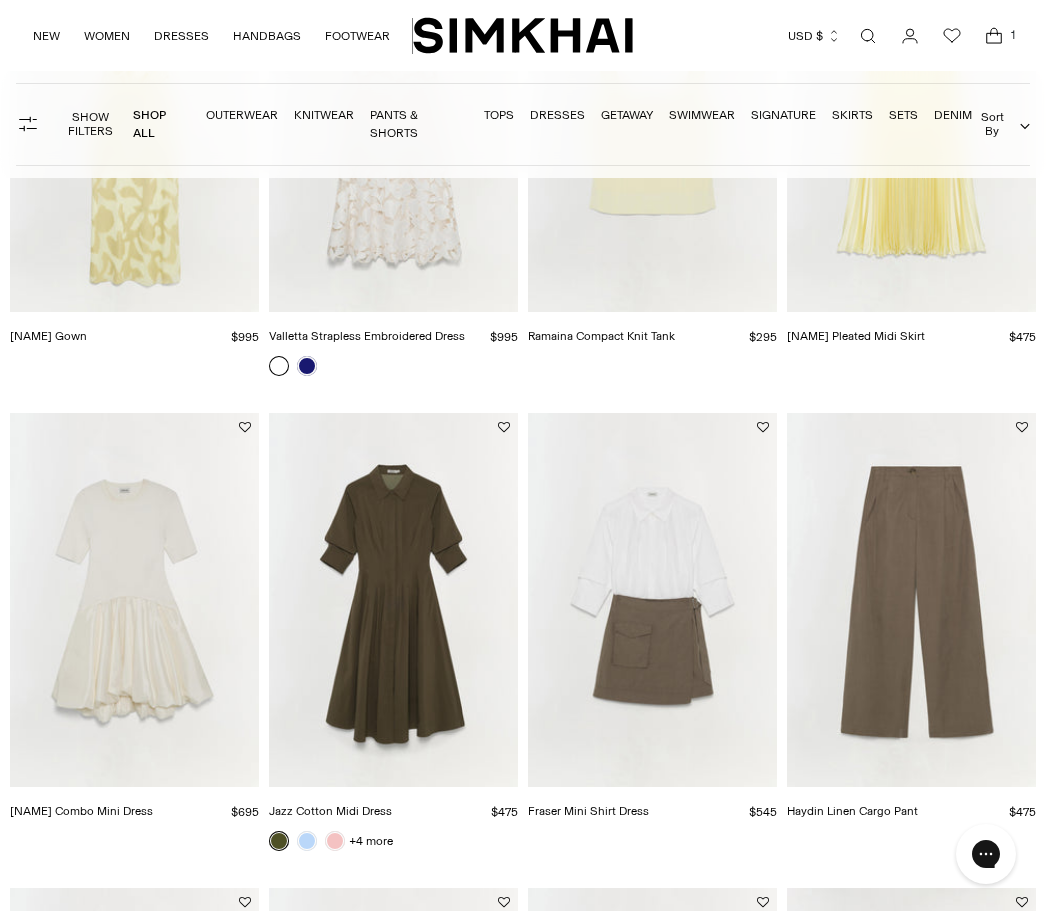 click at bounding box center [652, 600] 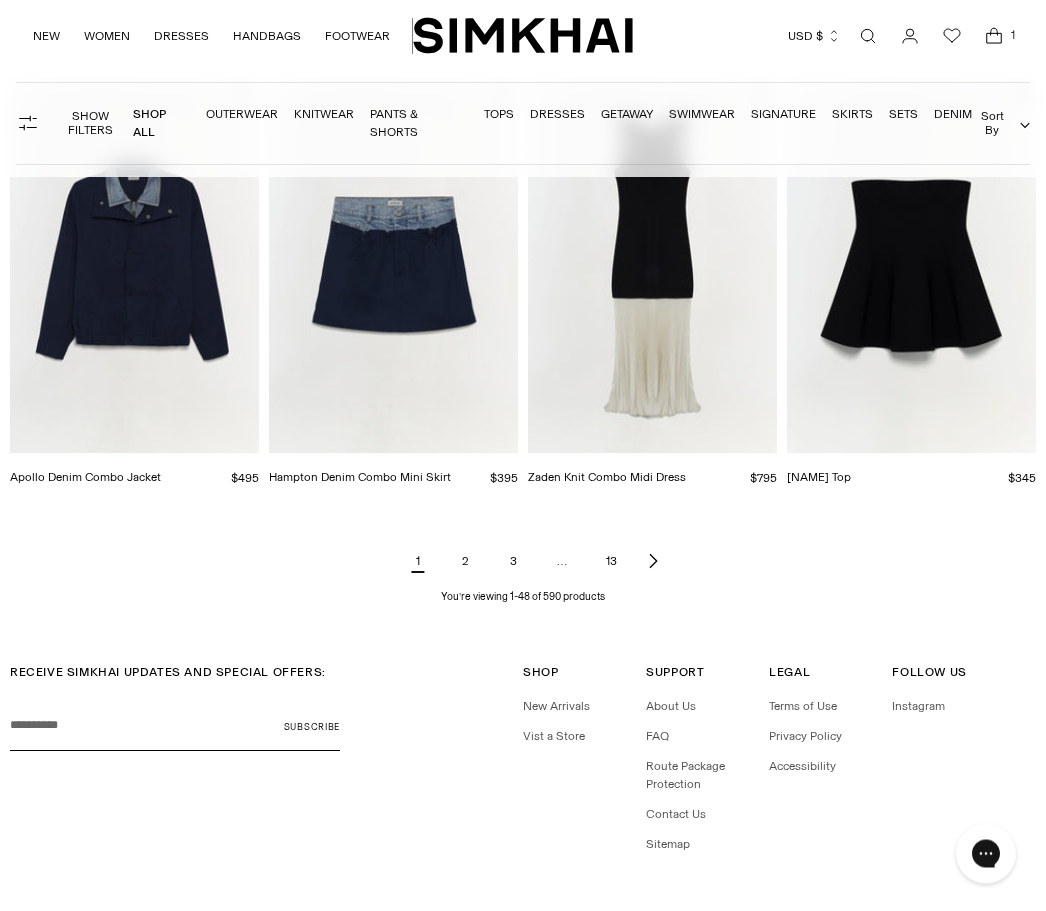 scroll, scrollTop: 5443, scrollLeft: 0, axis: vertical 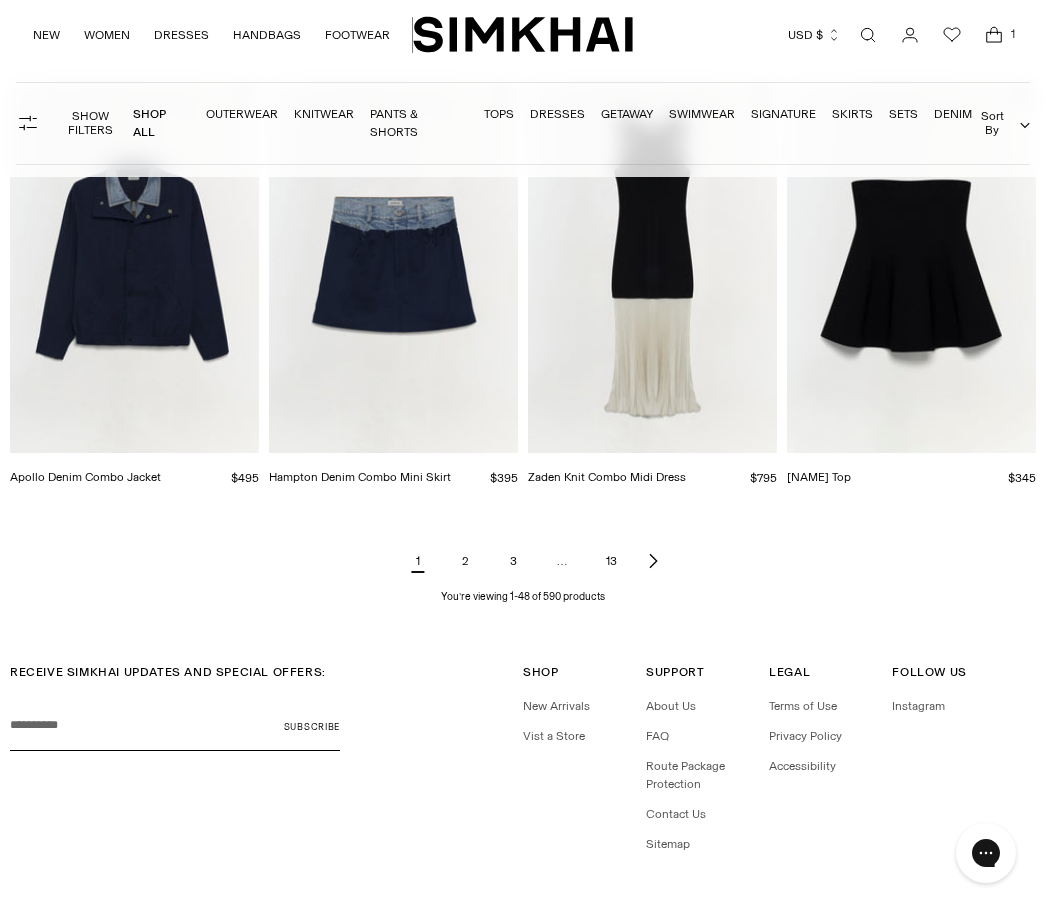 click on "2" at bounding box center [466, 562] 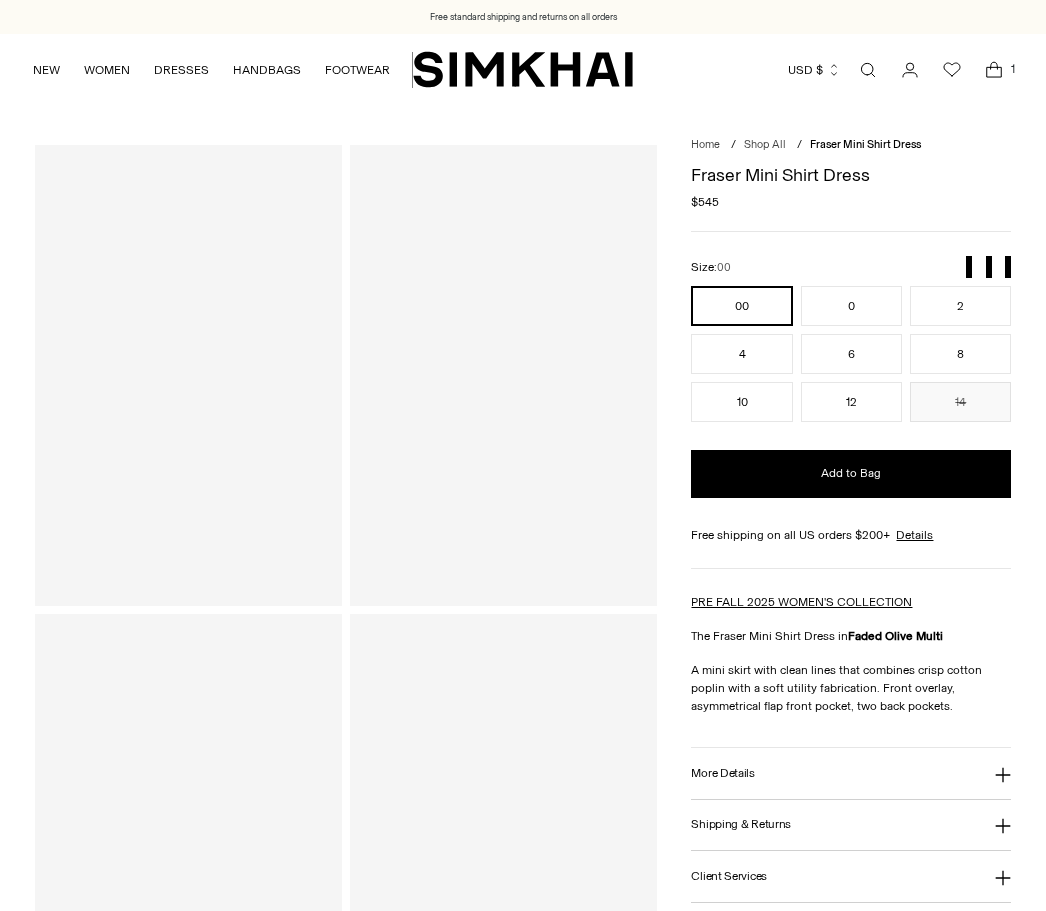 scroll, scrollTop: 0, scrollLeft: 0, axis: both 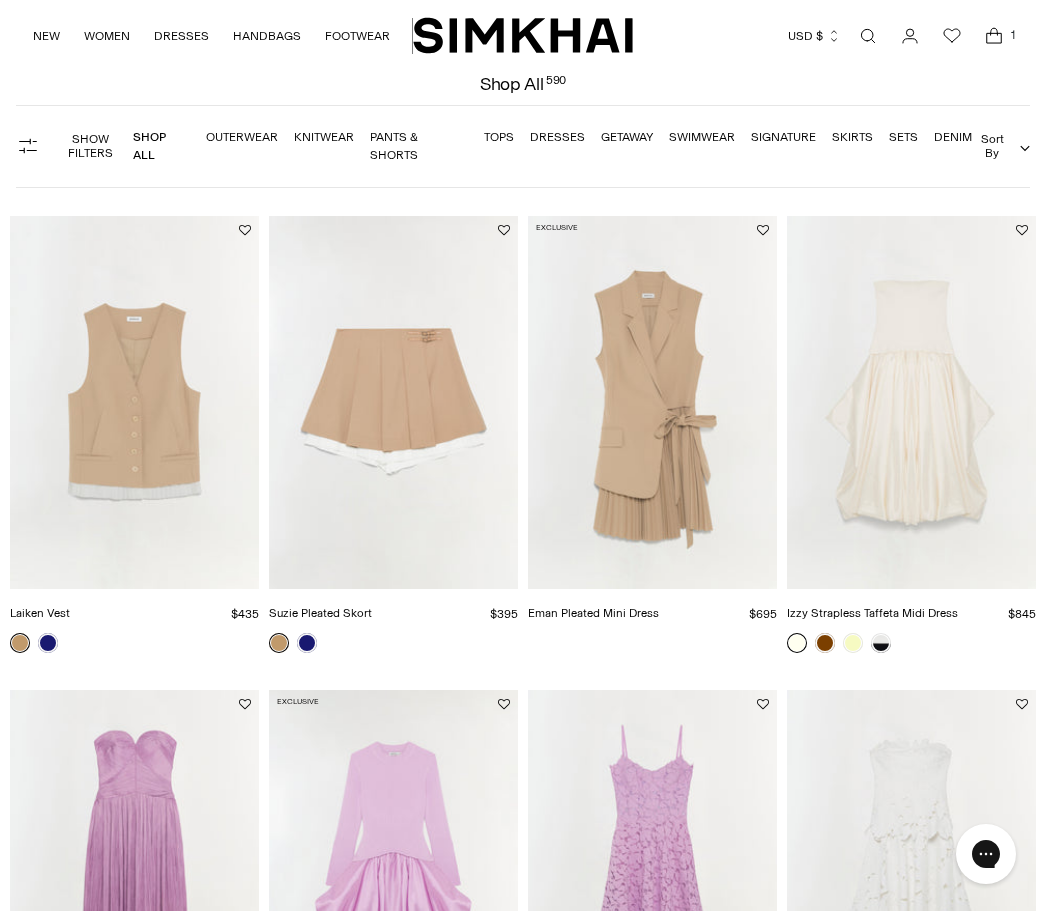 click at bounding box center [393, 403] 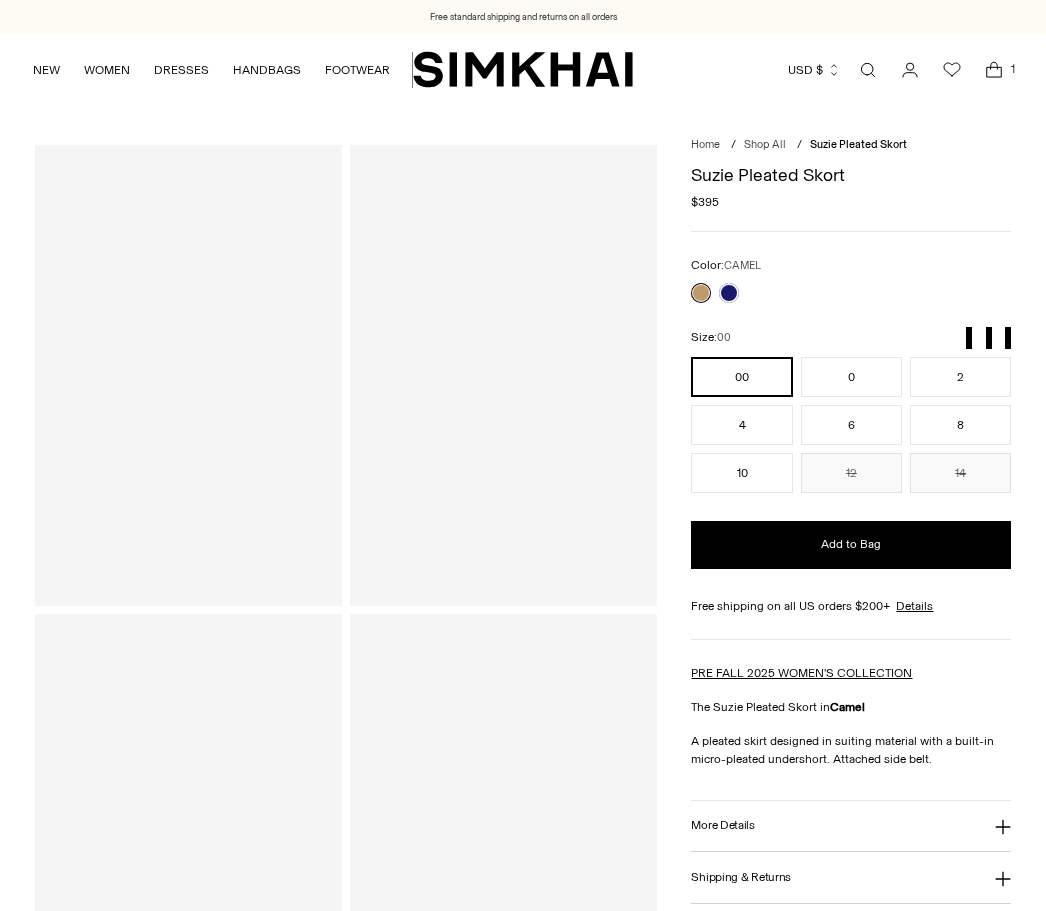scroll, scrollTop: 0, scrollLeft: 0, axis: both 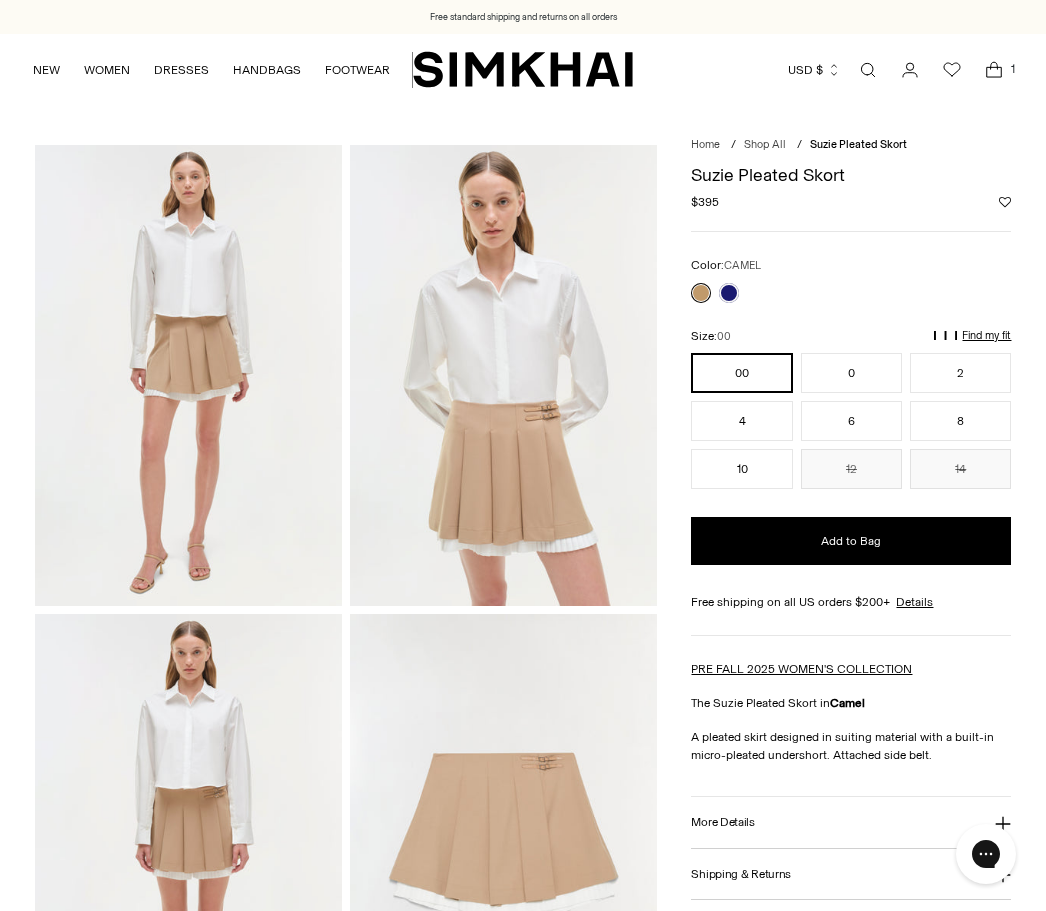 click at bounding box center (503, 375) 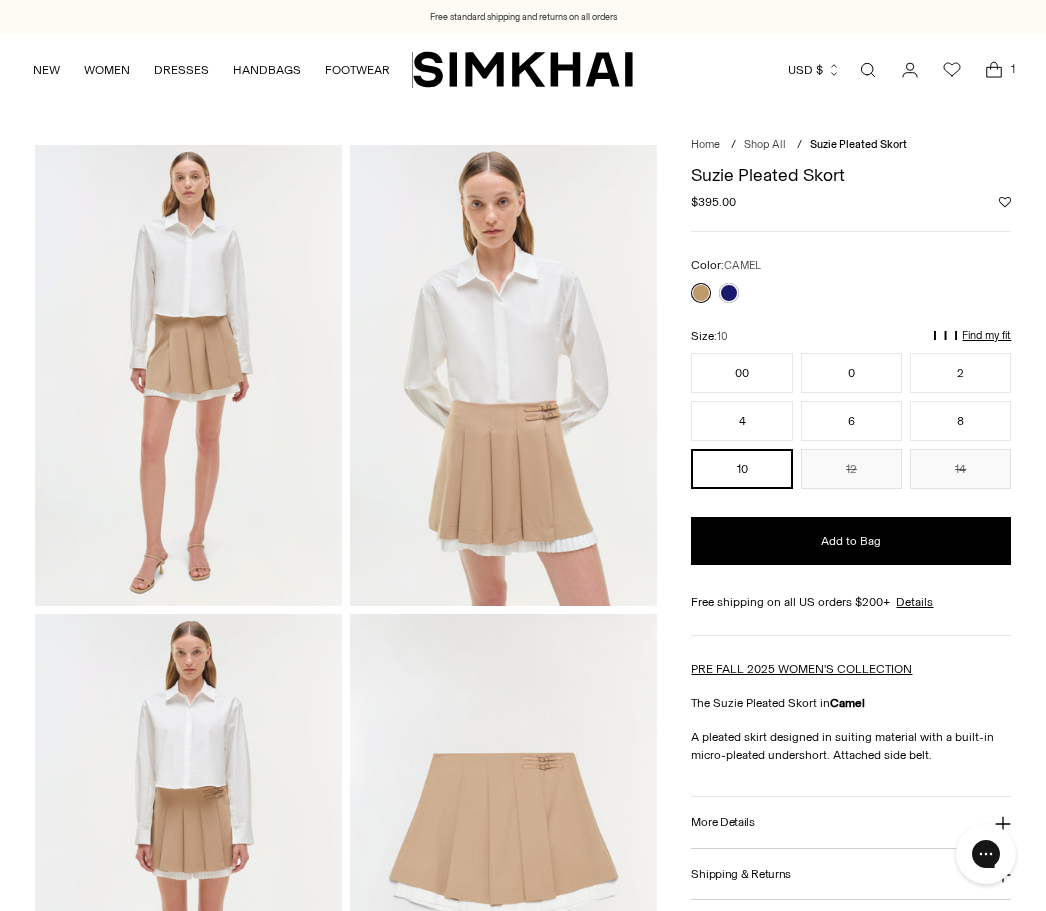 click on "Add to Bag" at bounding box center (851, 541) 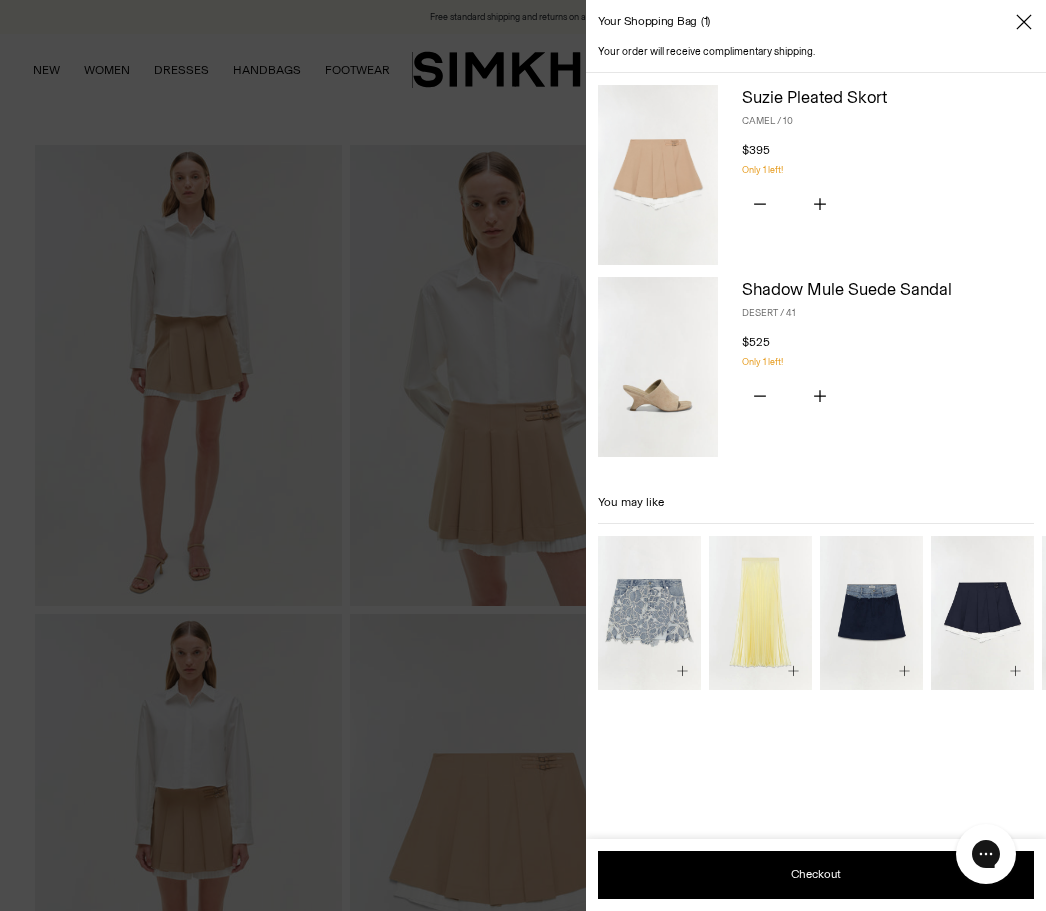 click at bounding box center [523, 455] 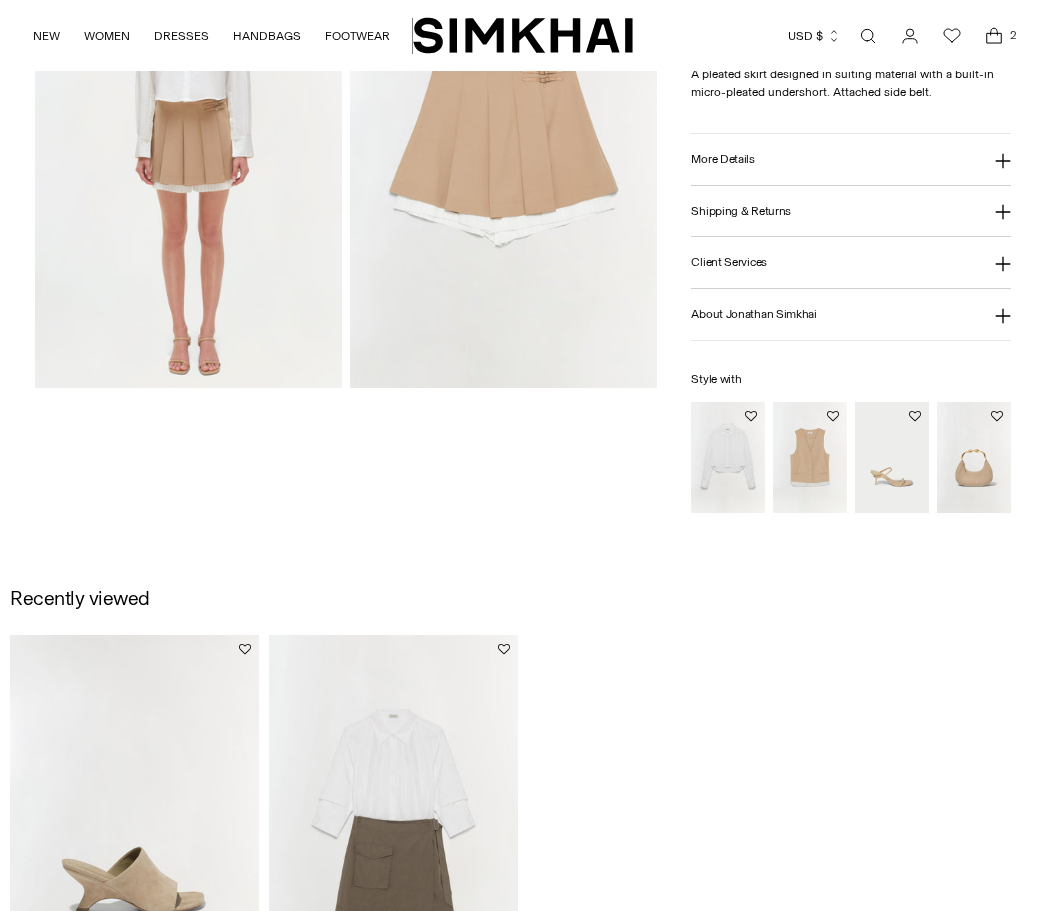 scroll, scrollTop: 687, scrollLeft: 0, axis: vertical 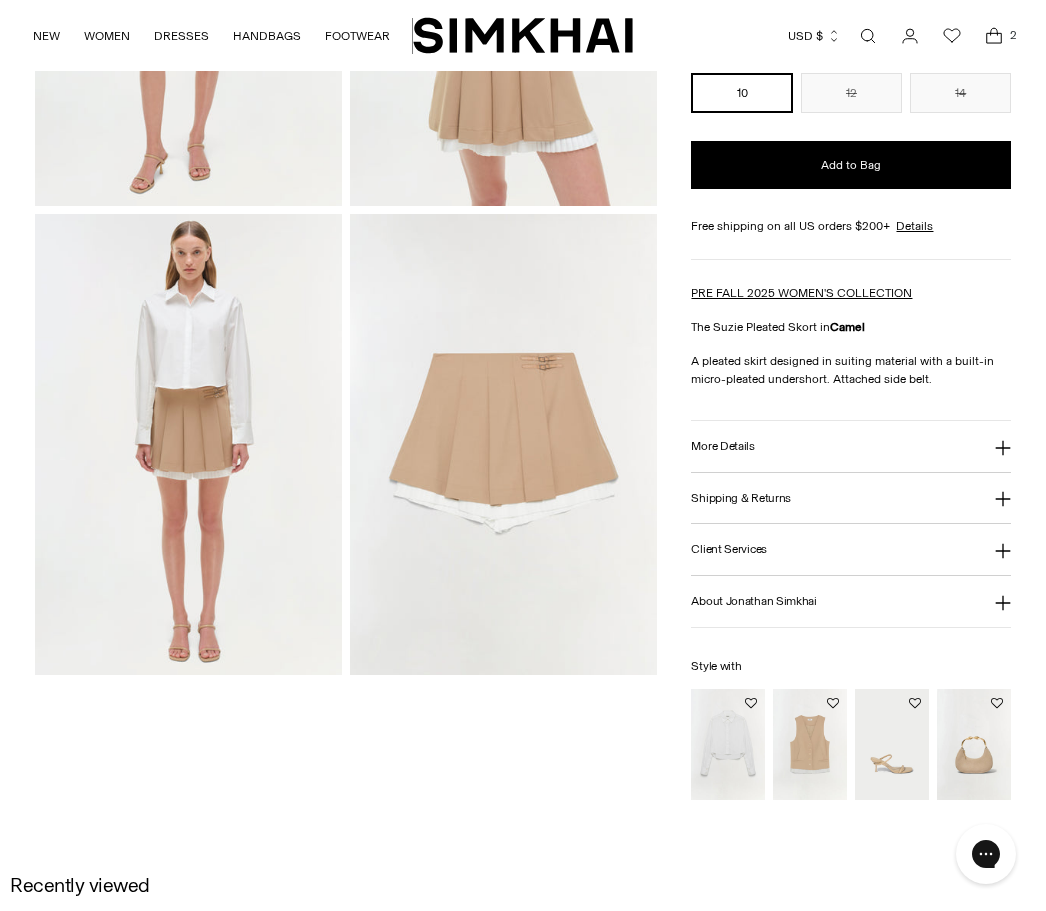 click at bounding box center [503, 444] 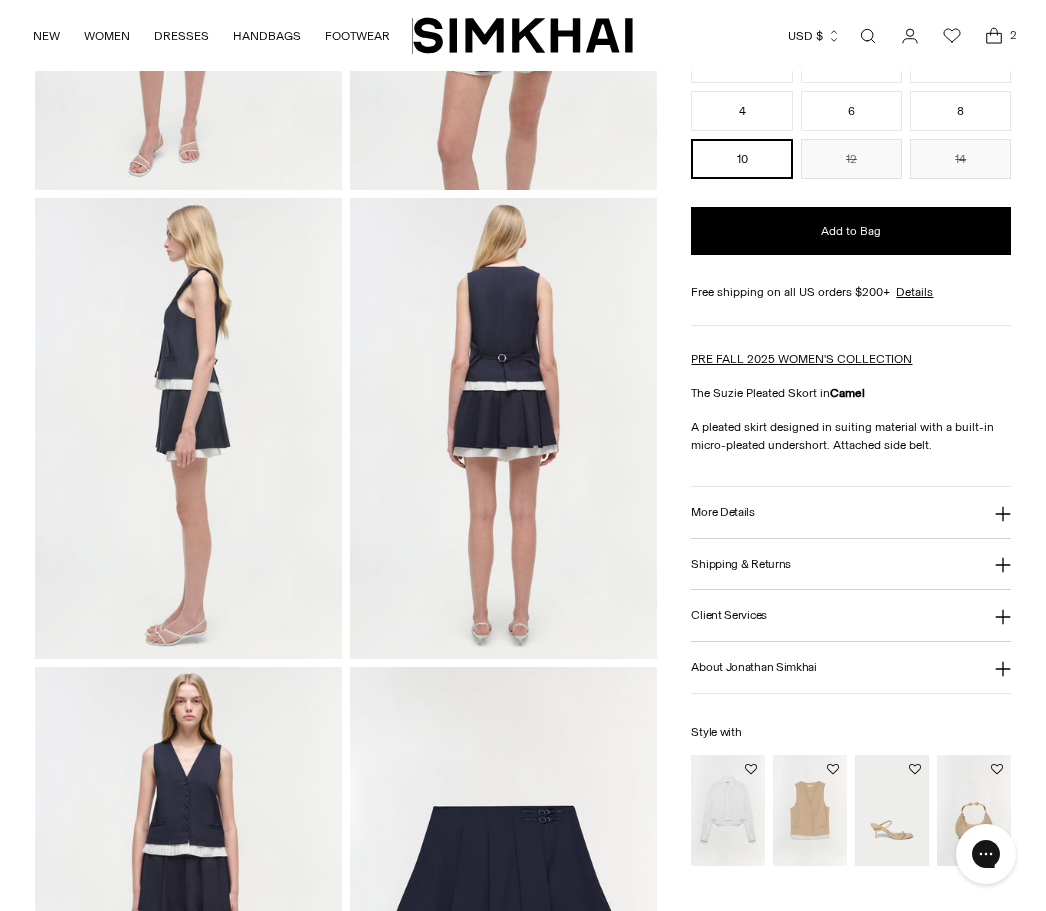 scroll, scrollTop: 415, scrollLeft: 0, axis: vertical 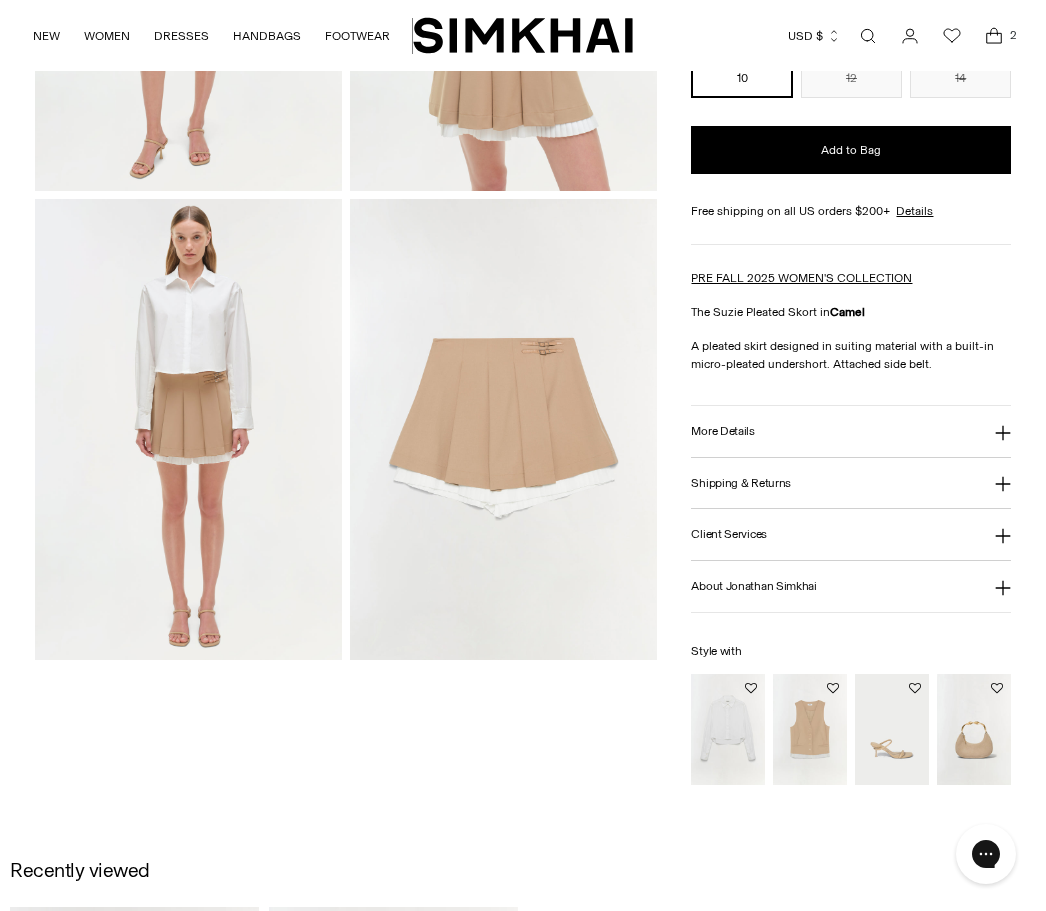click at bounding box center [810, 729] 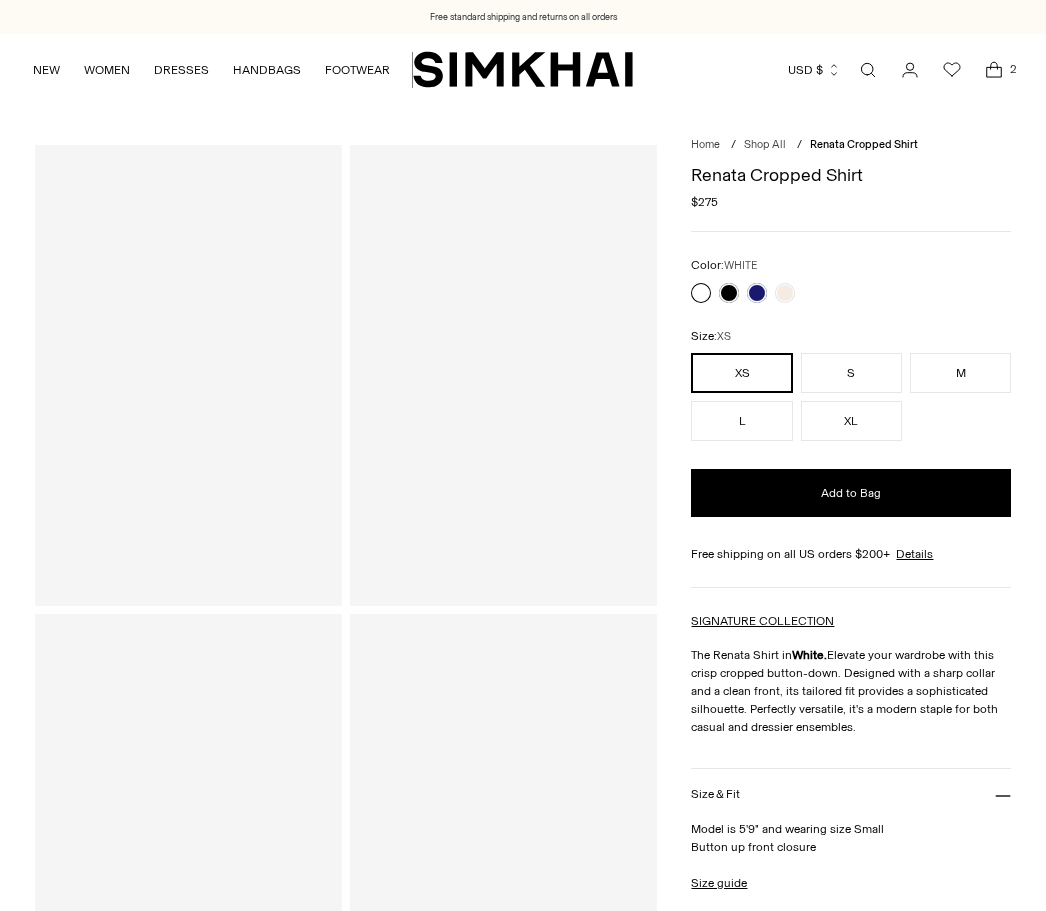 scroll, scrollTop: 0, scrollLeft: 0, axis: both 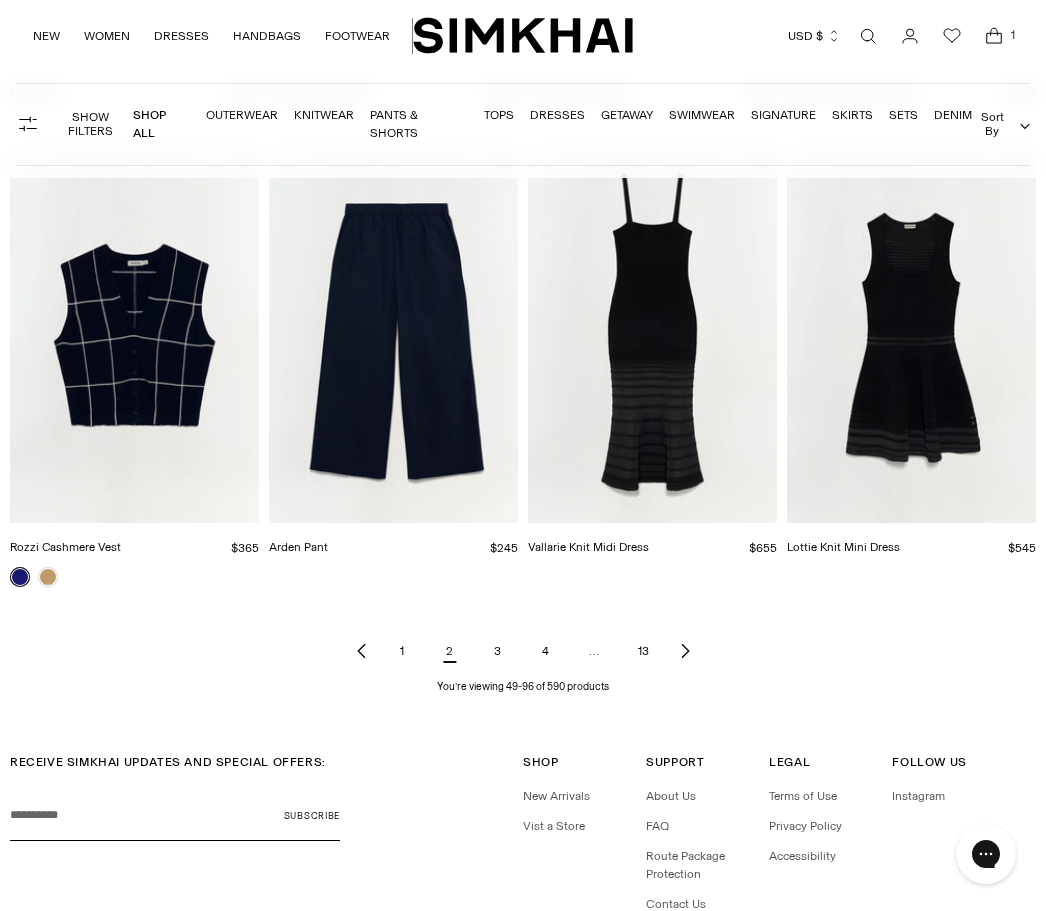click on "3" at bounding box center (498, 651) 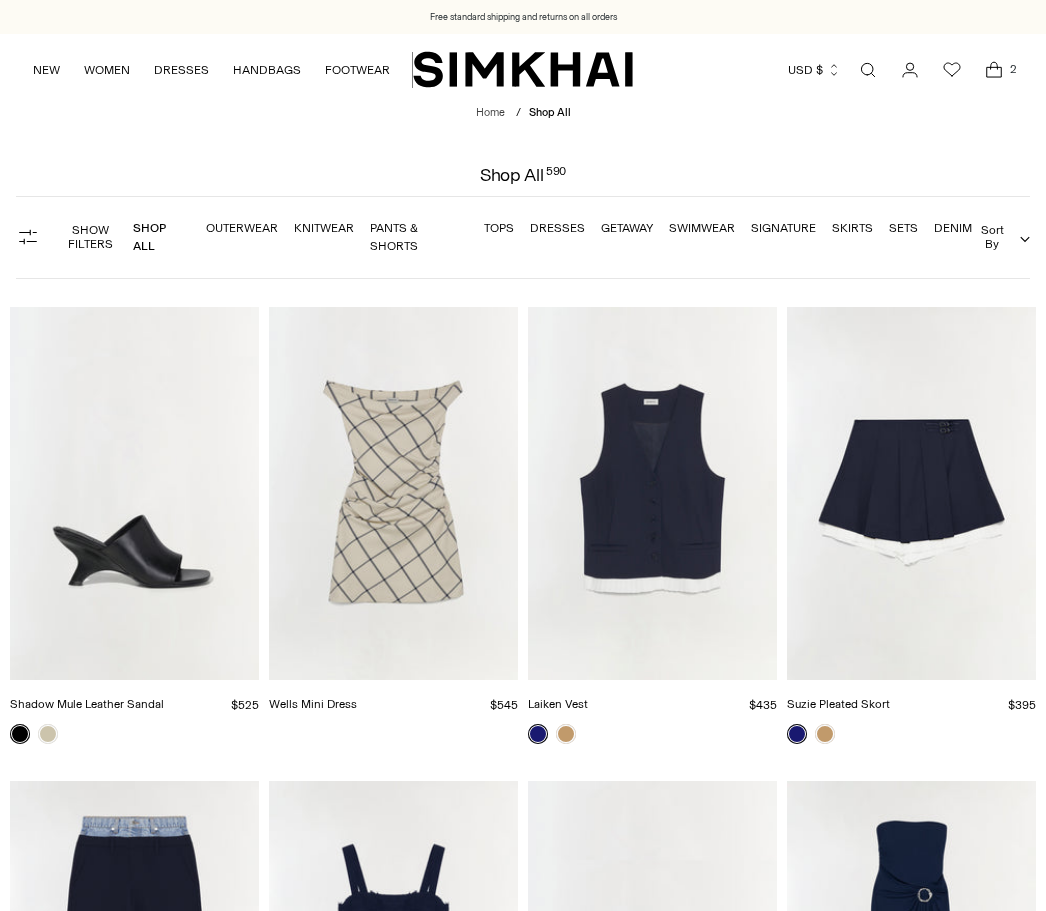 scroll, scrollTop: 0, scrollLeft: 0, axis: both 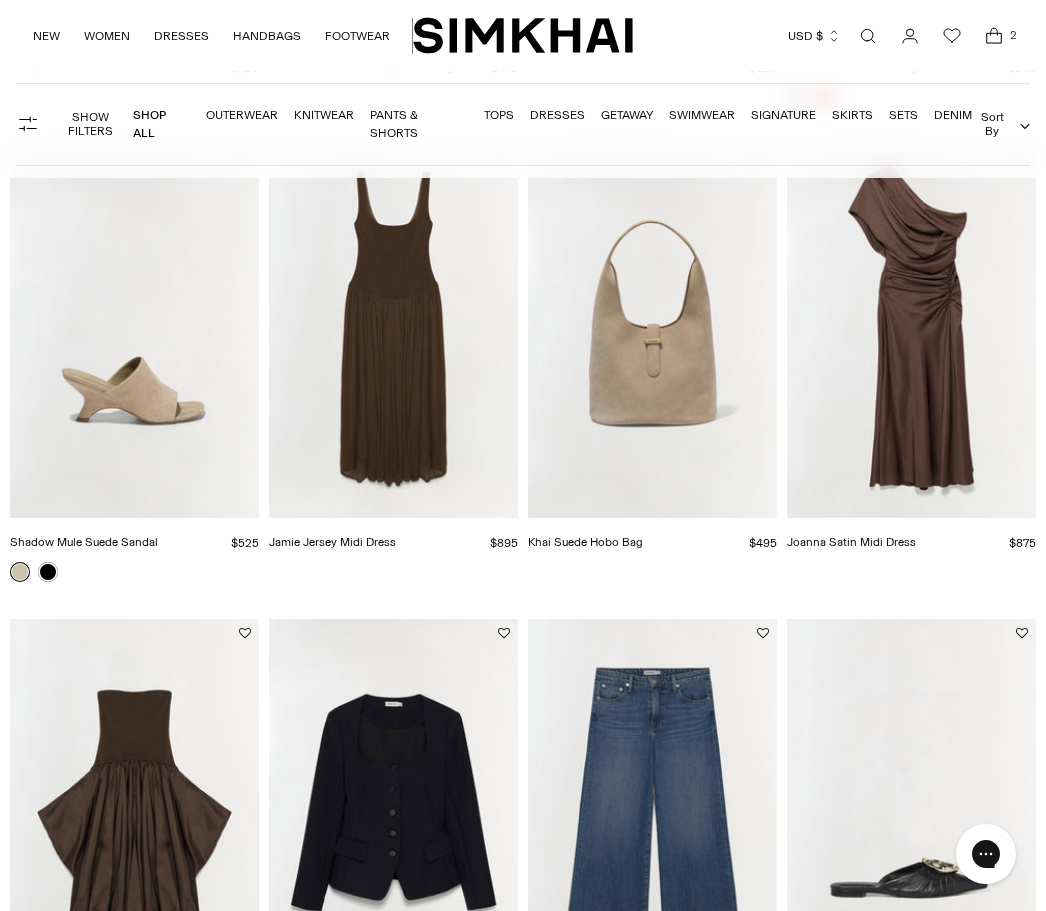 click at bounding box center (652, 331) 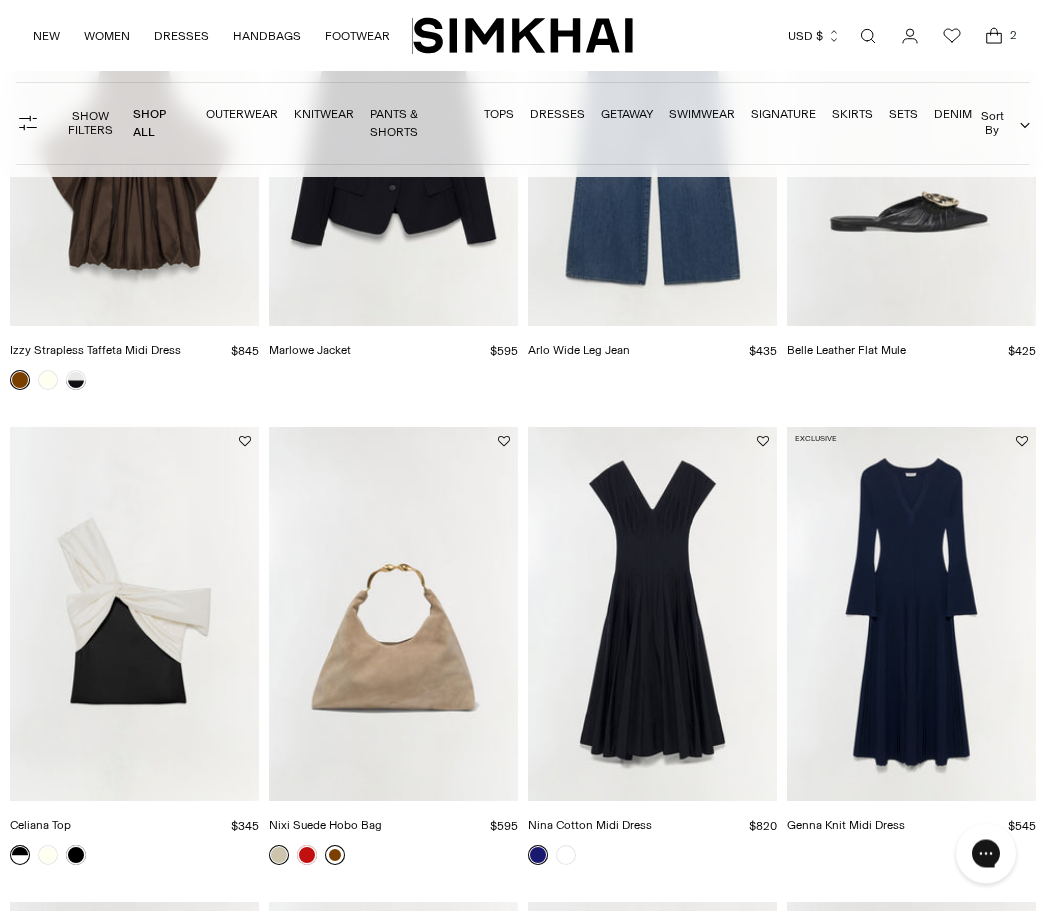 scroll, scrollTop: 2252, scrollLeft: 0, axis: vertical 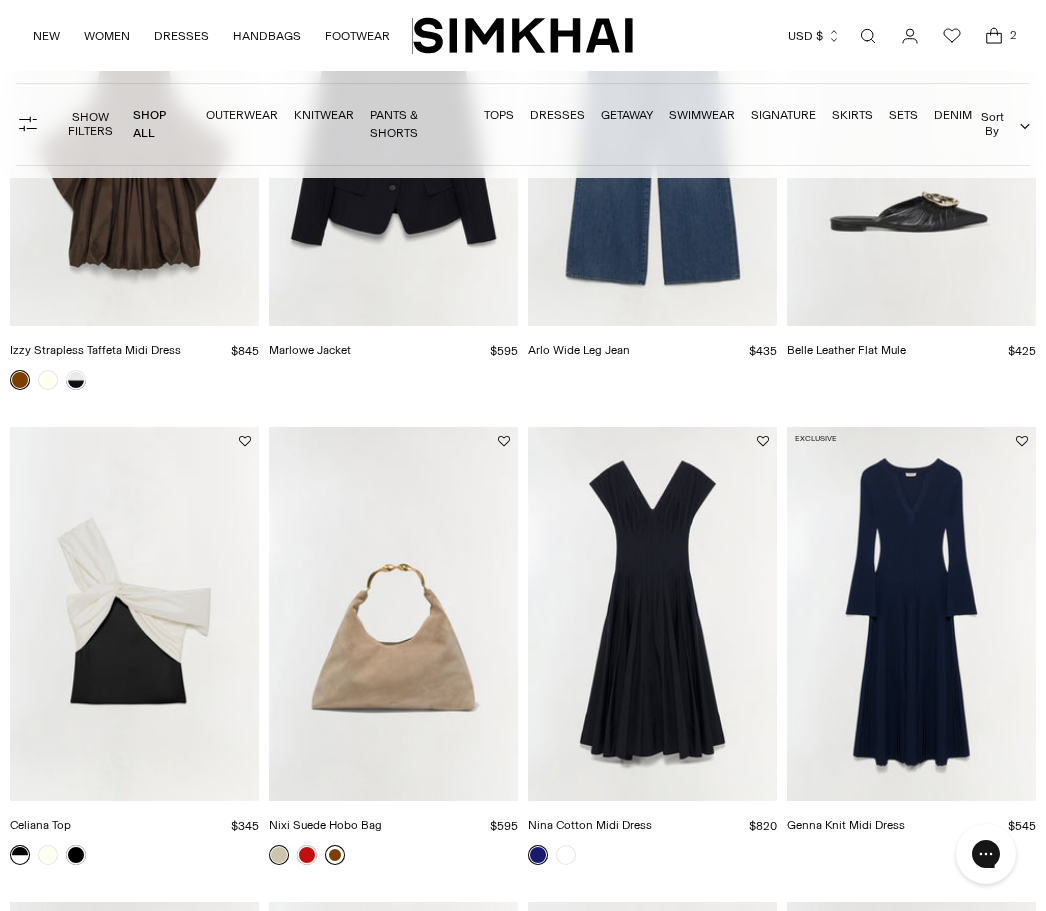 click at bounding box center [393, 614] 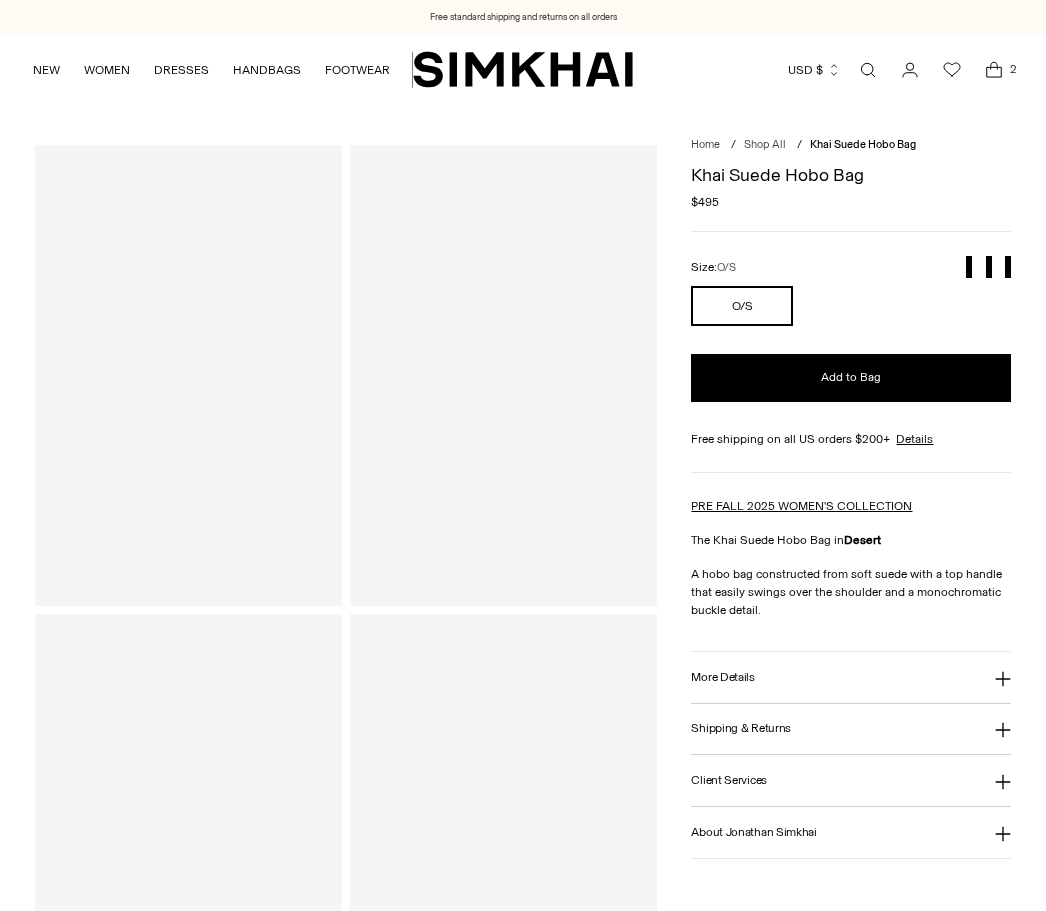 scroll, scrollTop: 0, scrollLeft: 0, axis: both 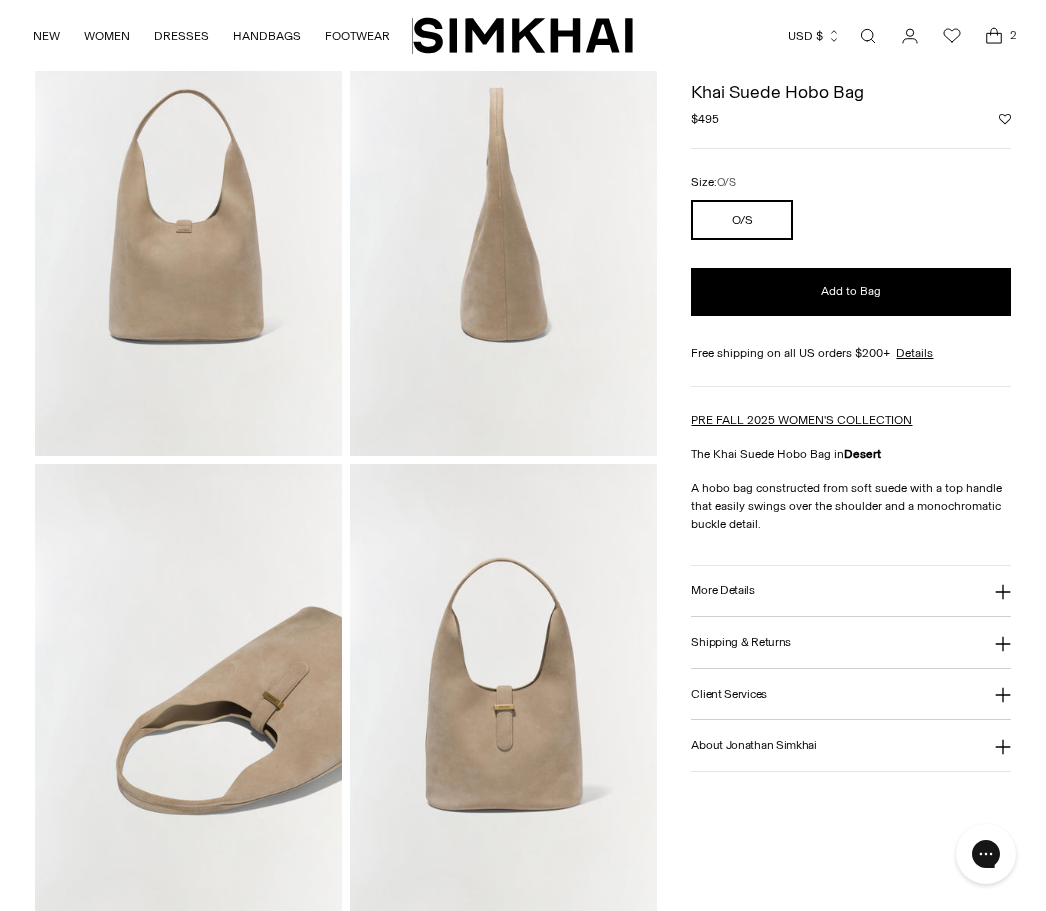click on "Add to Bag" at bounding box center (851, 292) 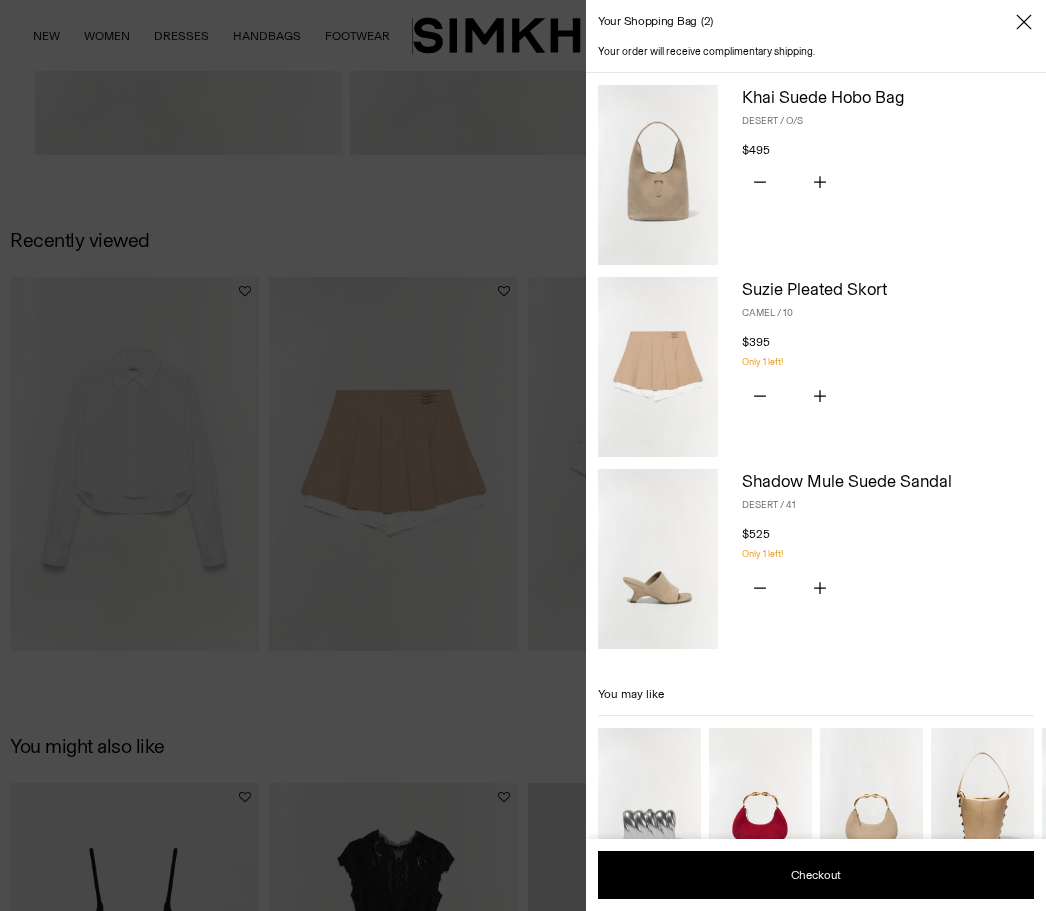 scroll, scrollTop: 933, scrollLeft: 0, axis: vertical 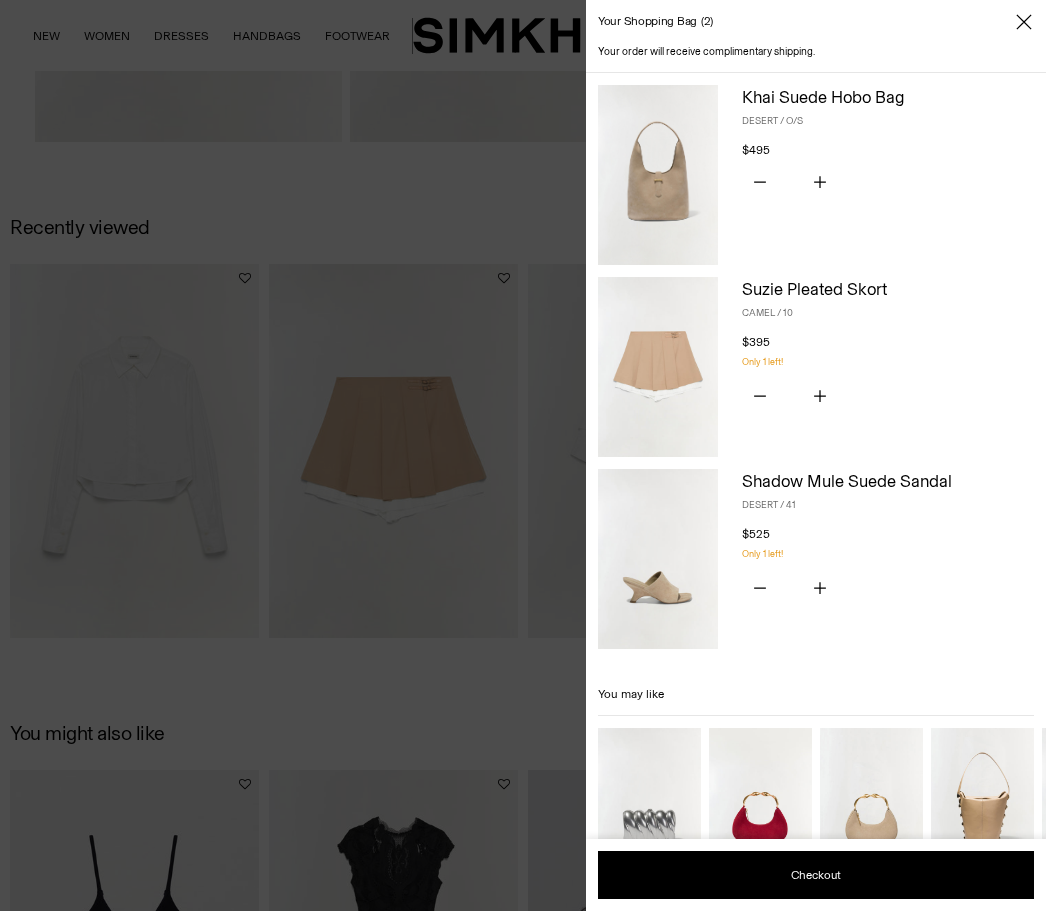 click at bounding box center [523, 455] 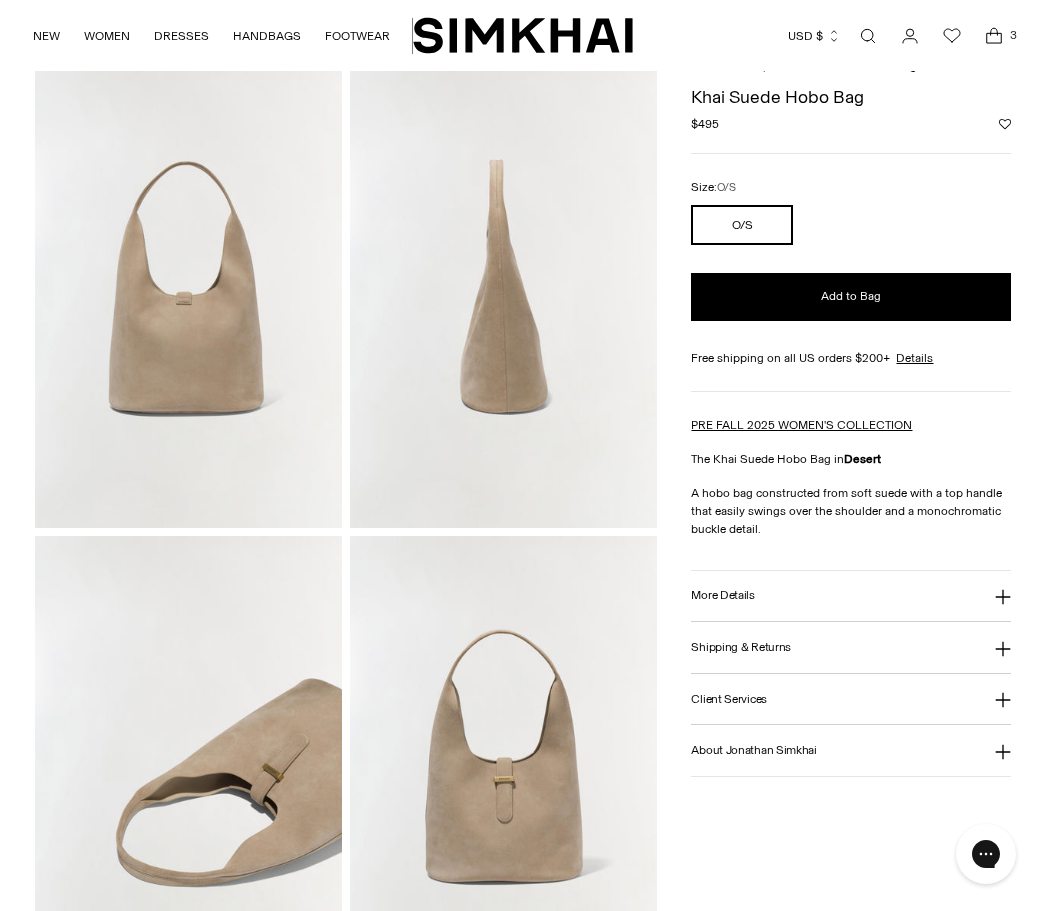 scroll, scrollTop: 0, scrollLeft: 0, axis: both 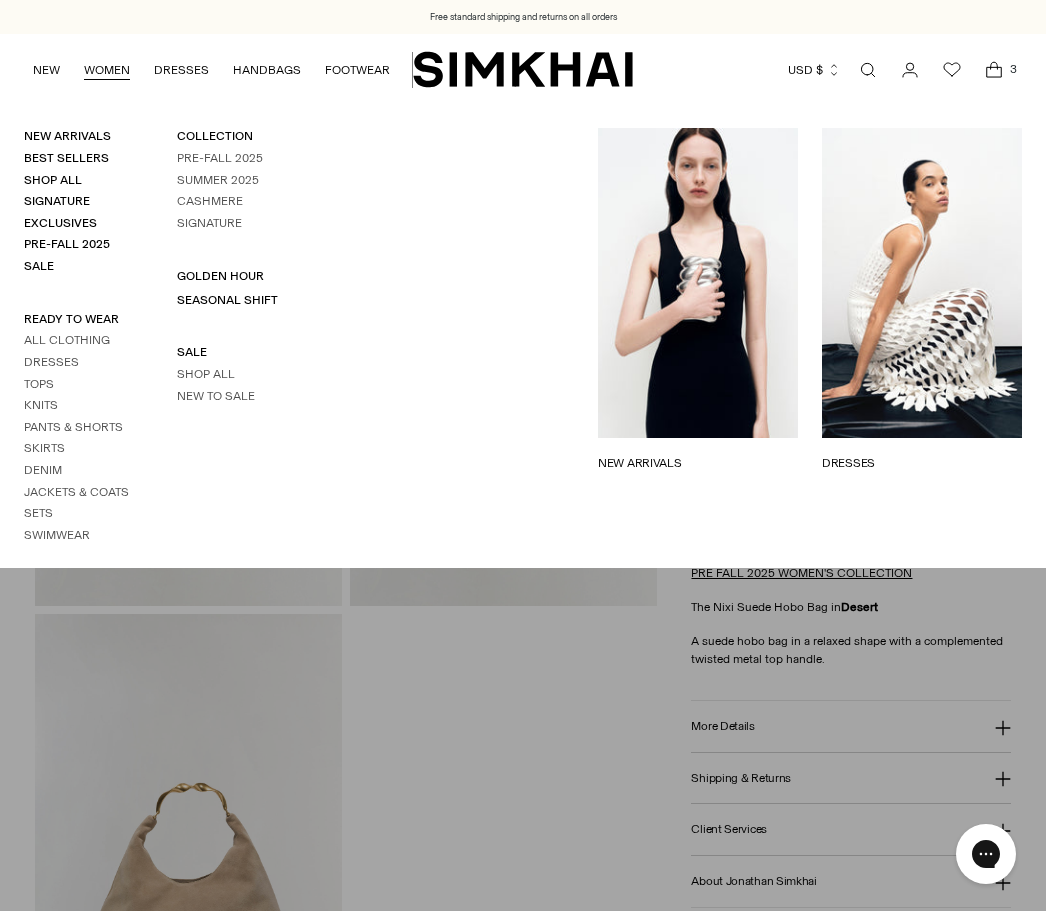 click on "Dresses" at bounding box center [51, 362] 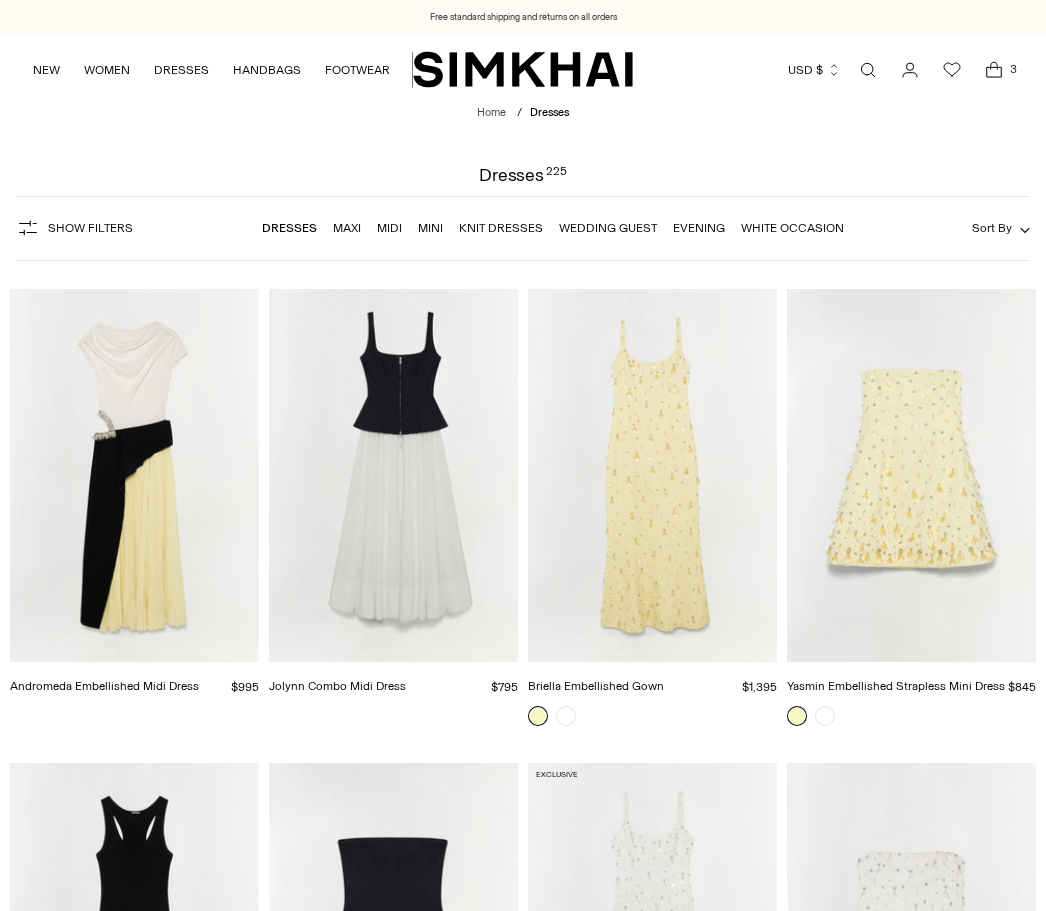 scroll, scrollTop: 0, scrollLeft: 0, axis: both 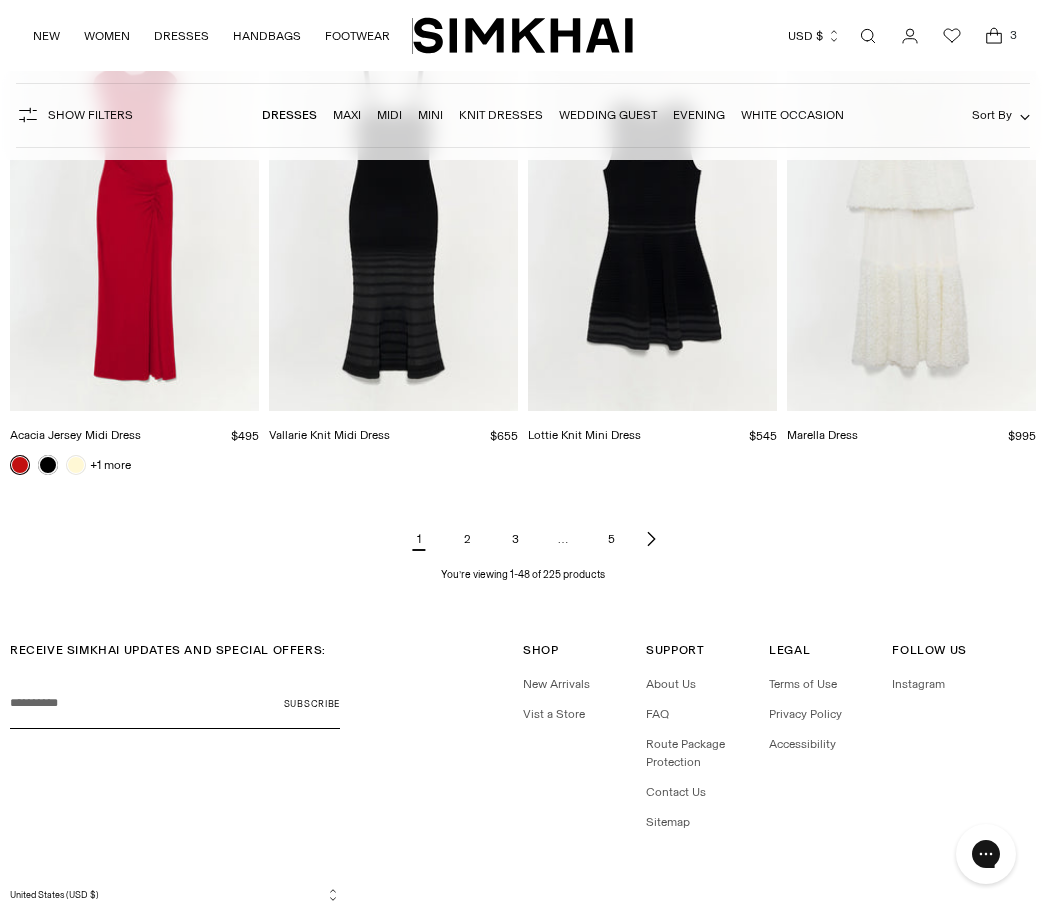 click 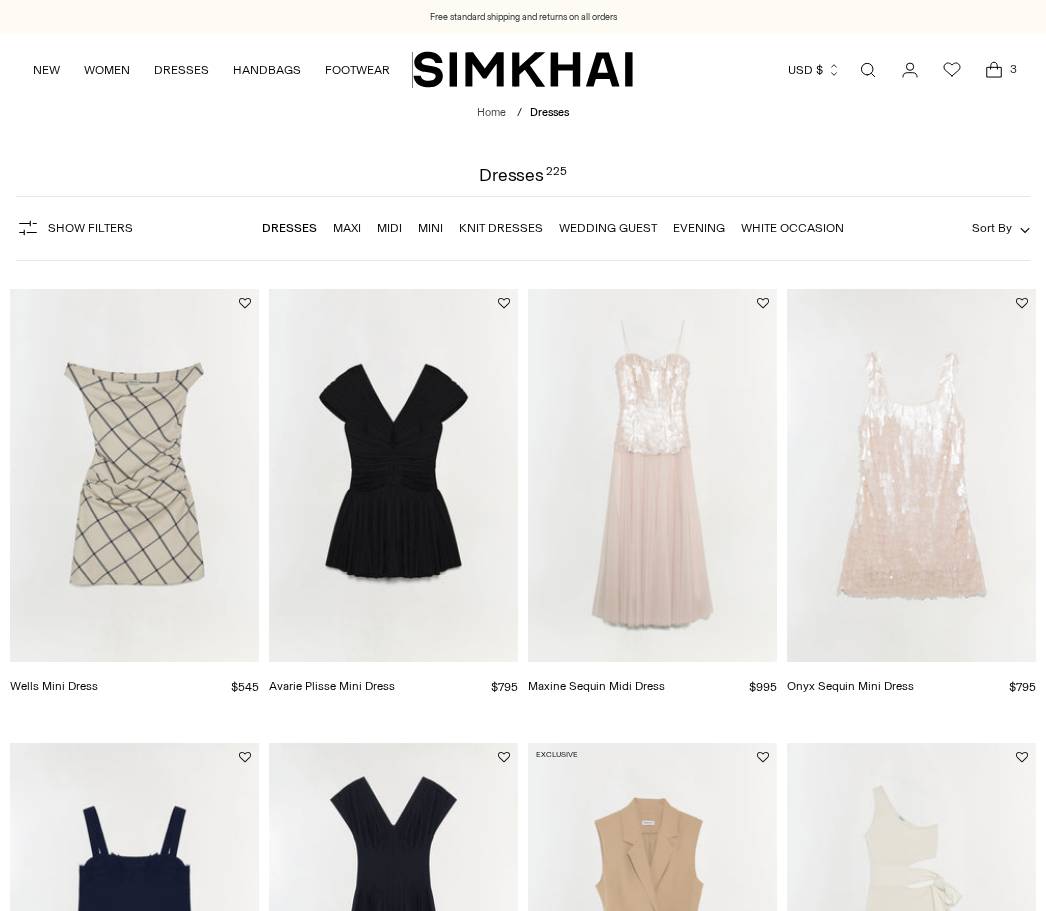 scroll, scrollTop: 0, scrollLeft: 0, axis: both 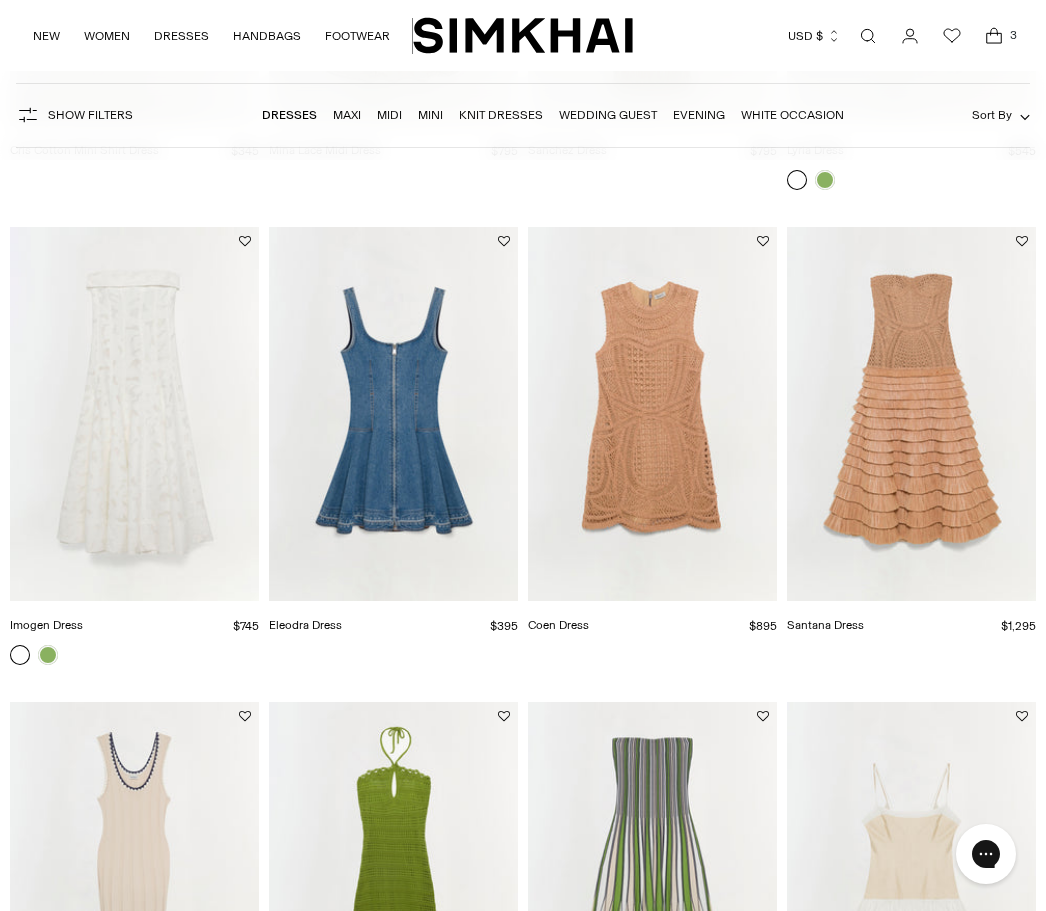 click at bounding box center [393, 414] 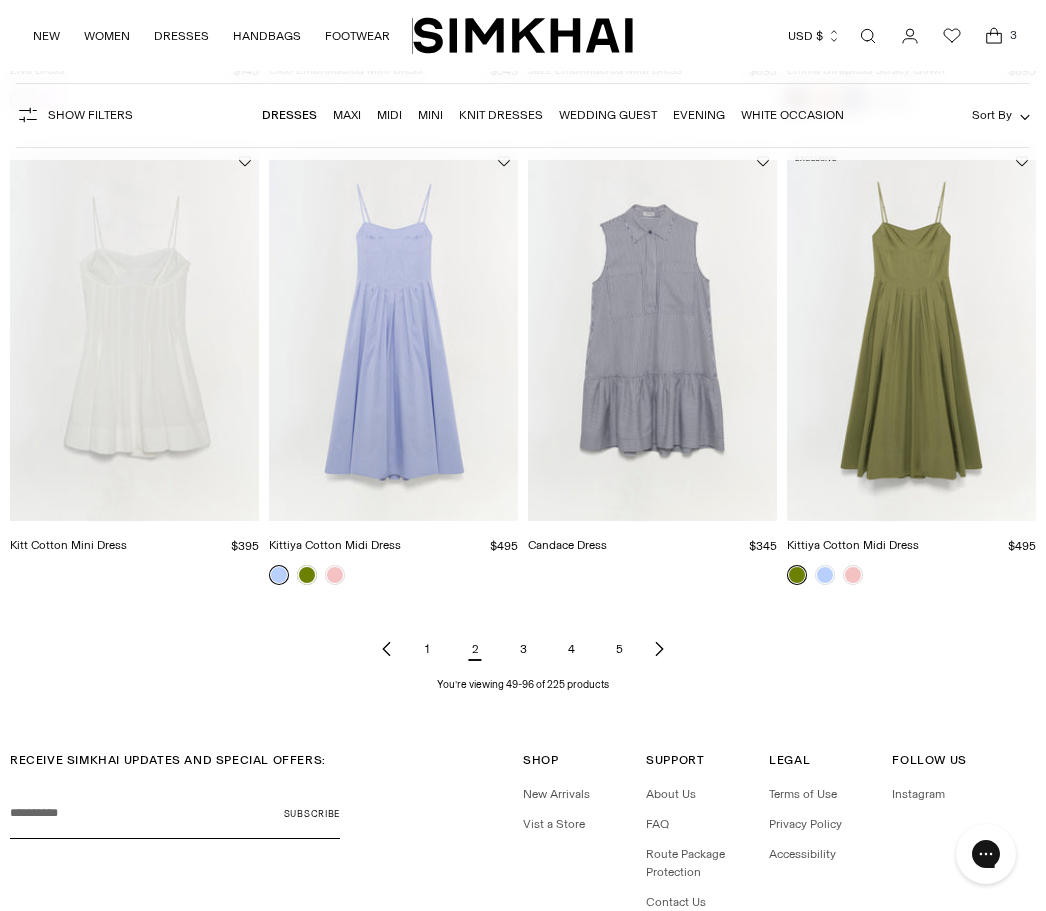 scroll, scrollTop: 5443, scrollLeft: 0, axis: vertical 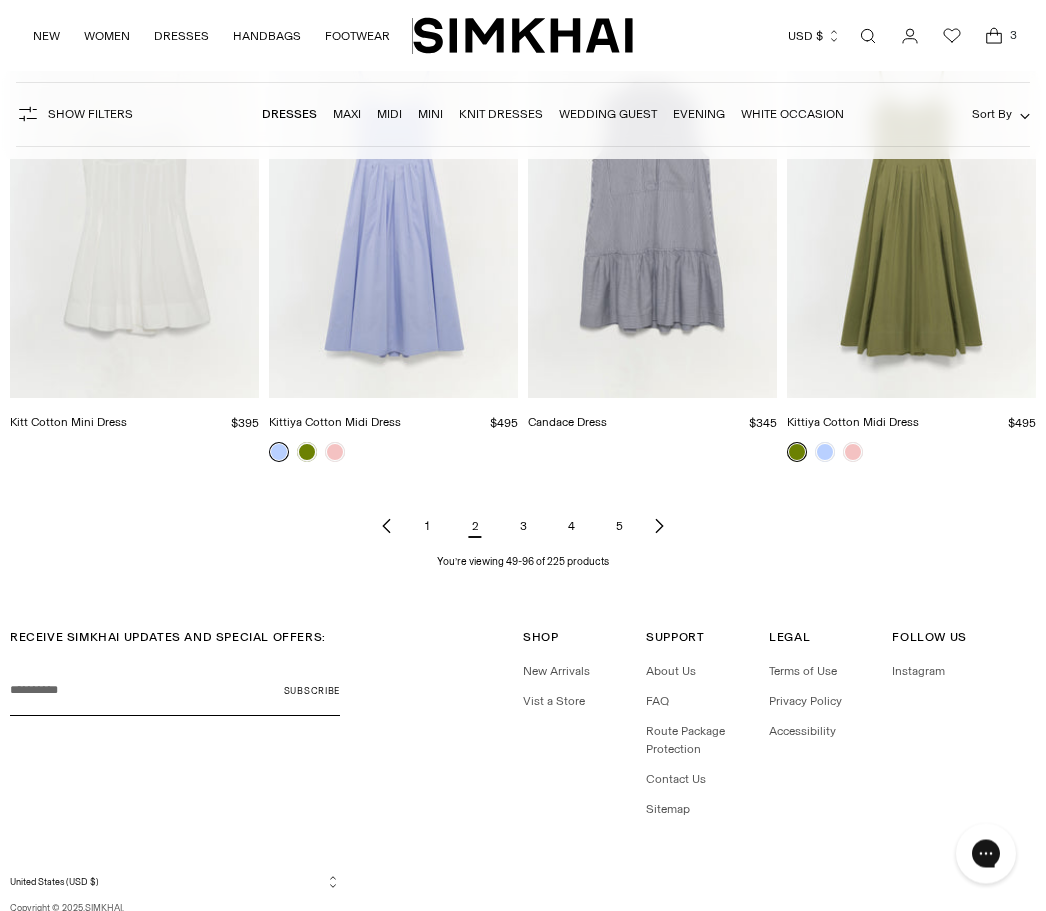 click on "3" at bounding box center [523, 527] 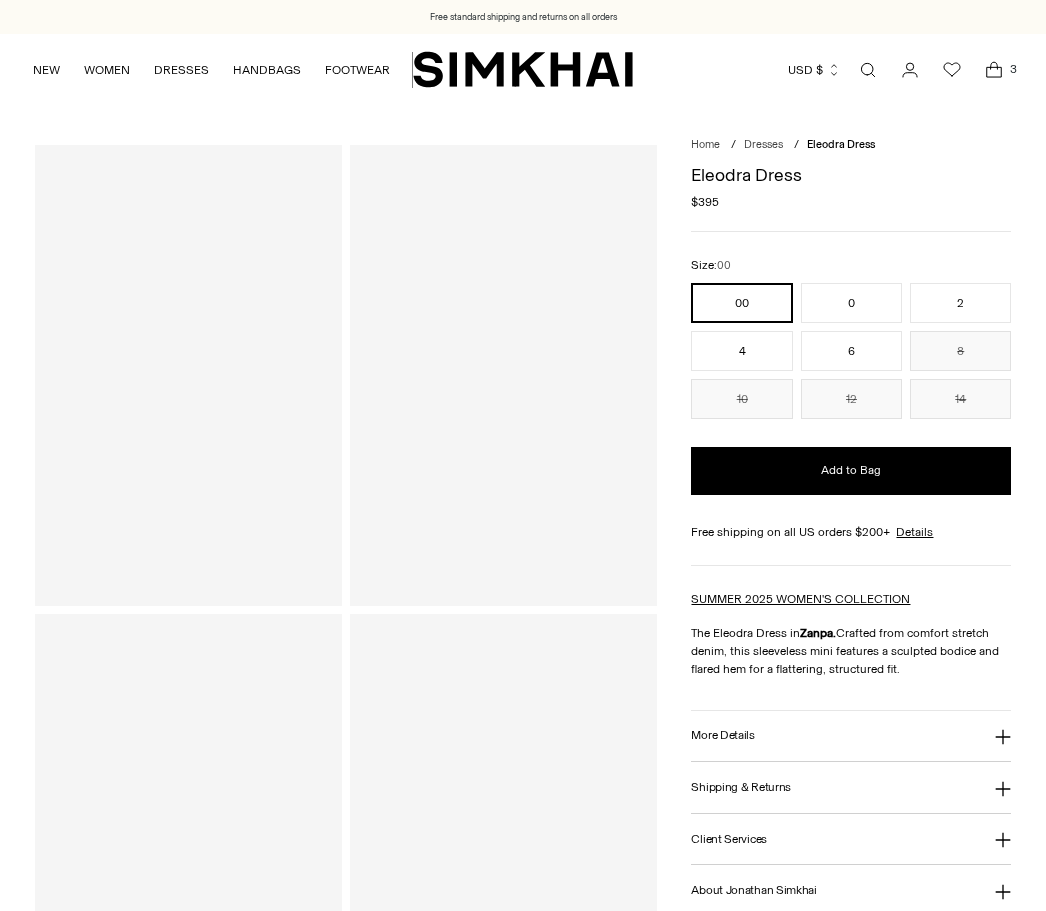 scroll, scrollTop: 0, scrollLeft: 0, axis: both 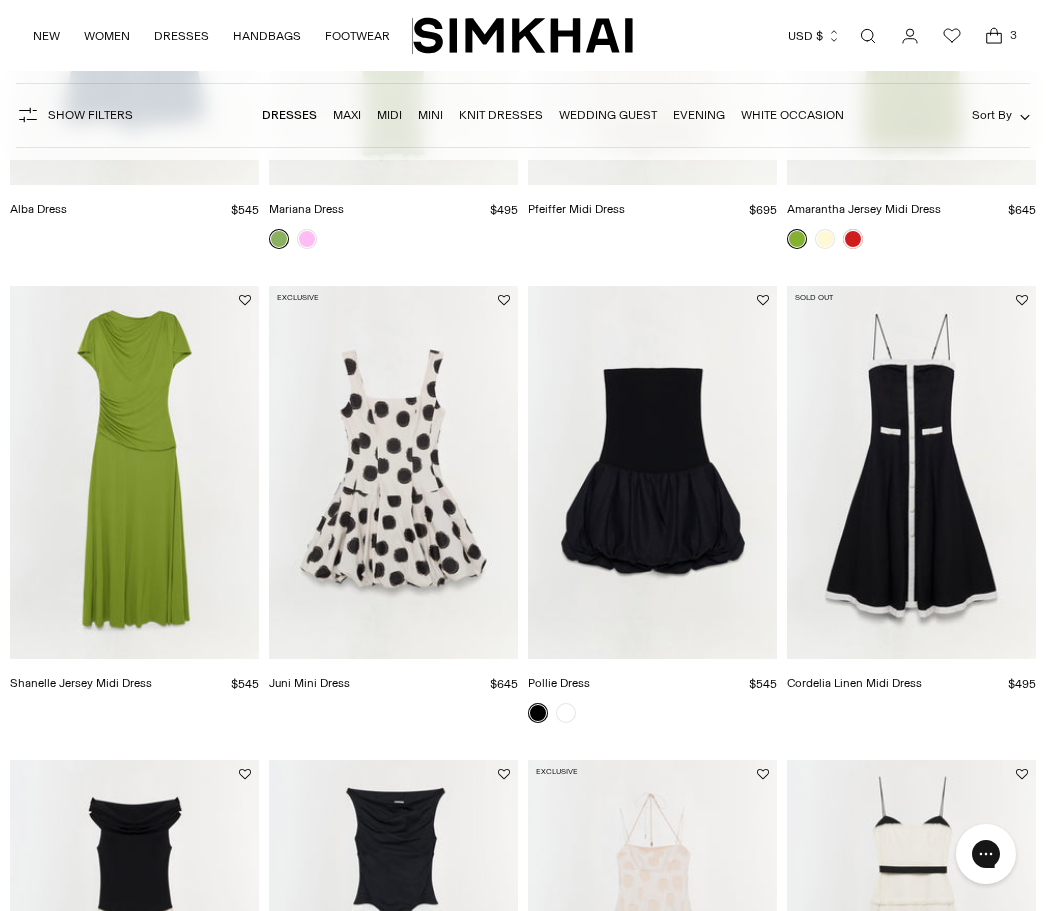 click at bounding box center [393, 473] 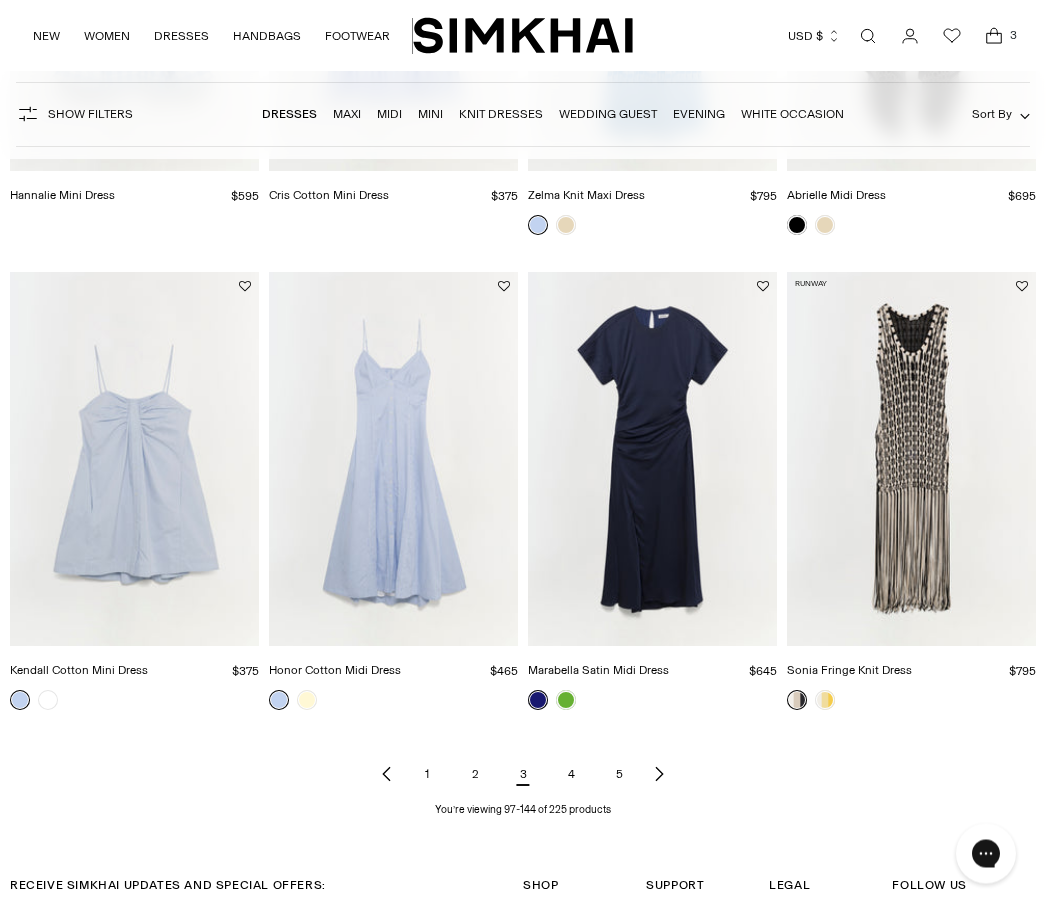 scroll, scrollTop: 5216, scrollLeft: 0, axis: vertical 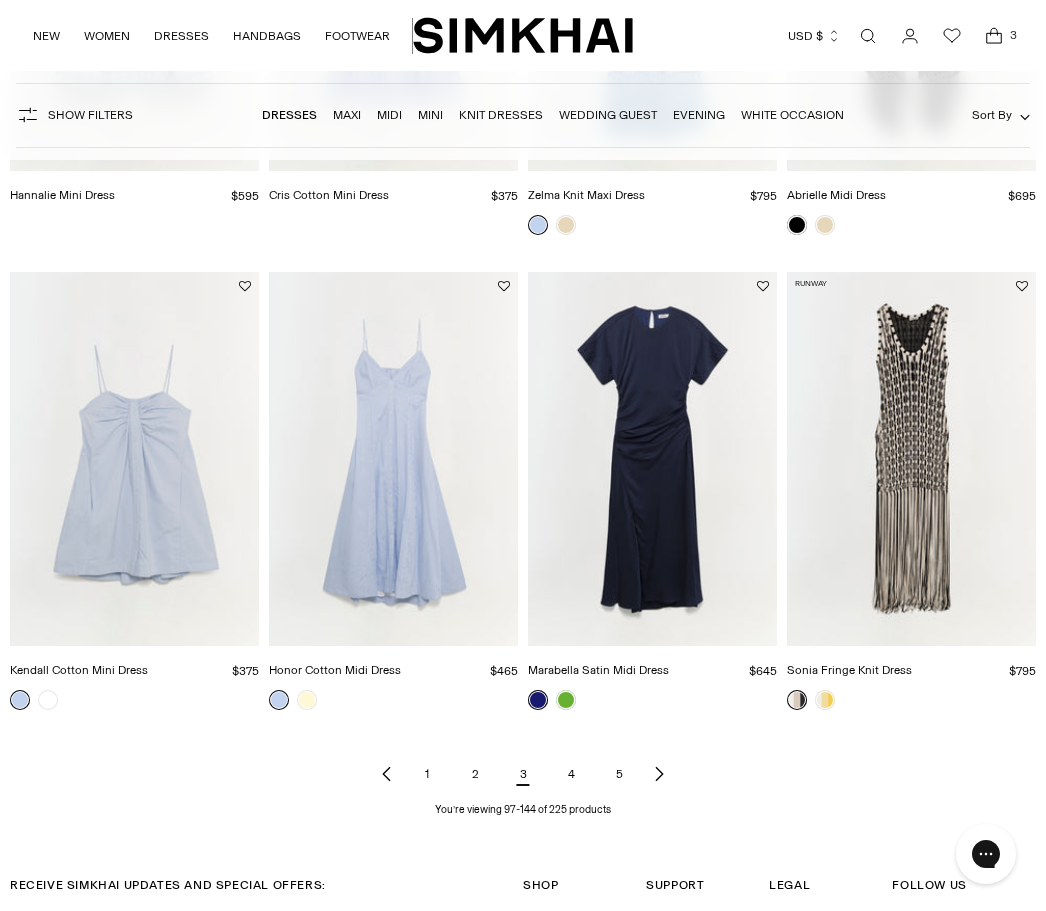 click on "4" at bounding box center (571, 774) 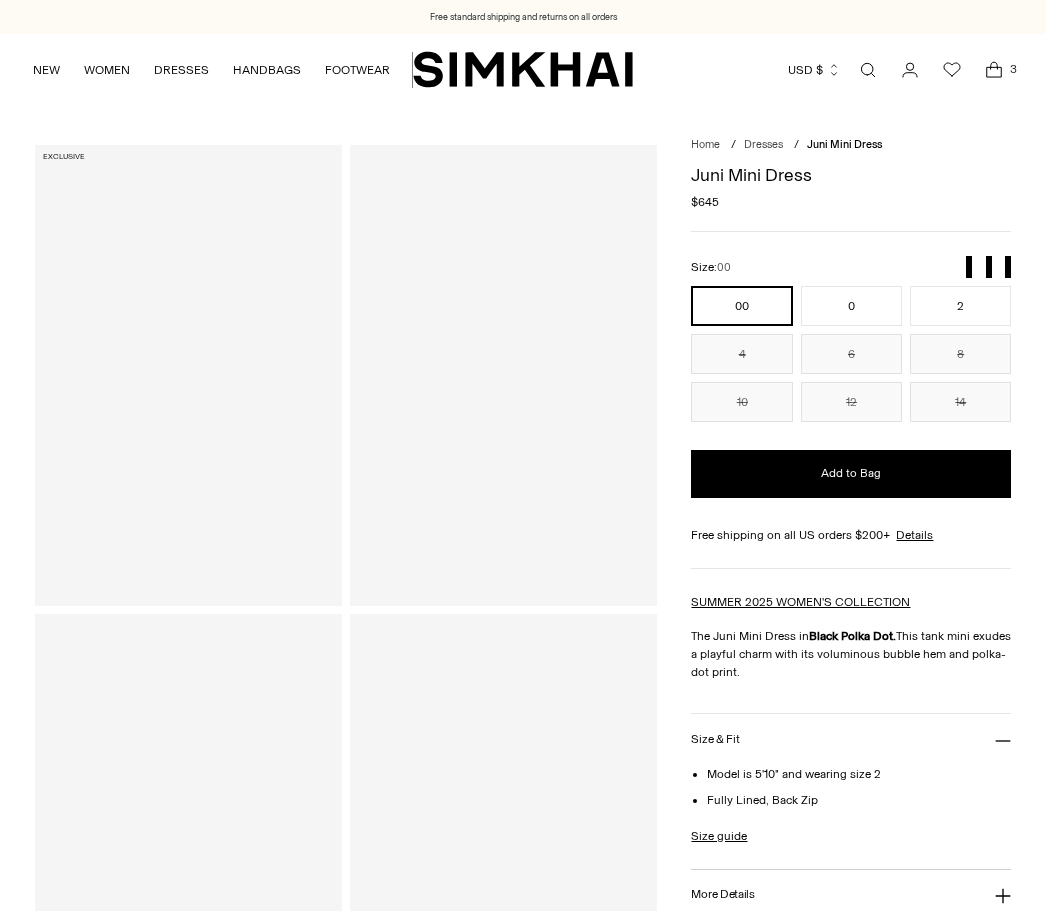 scroll, scrollTop: 0, scrollLeft: 0, axis: both 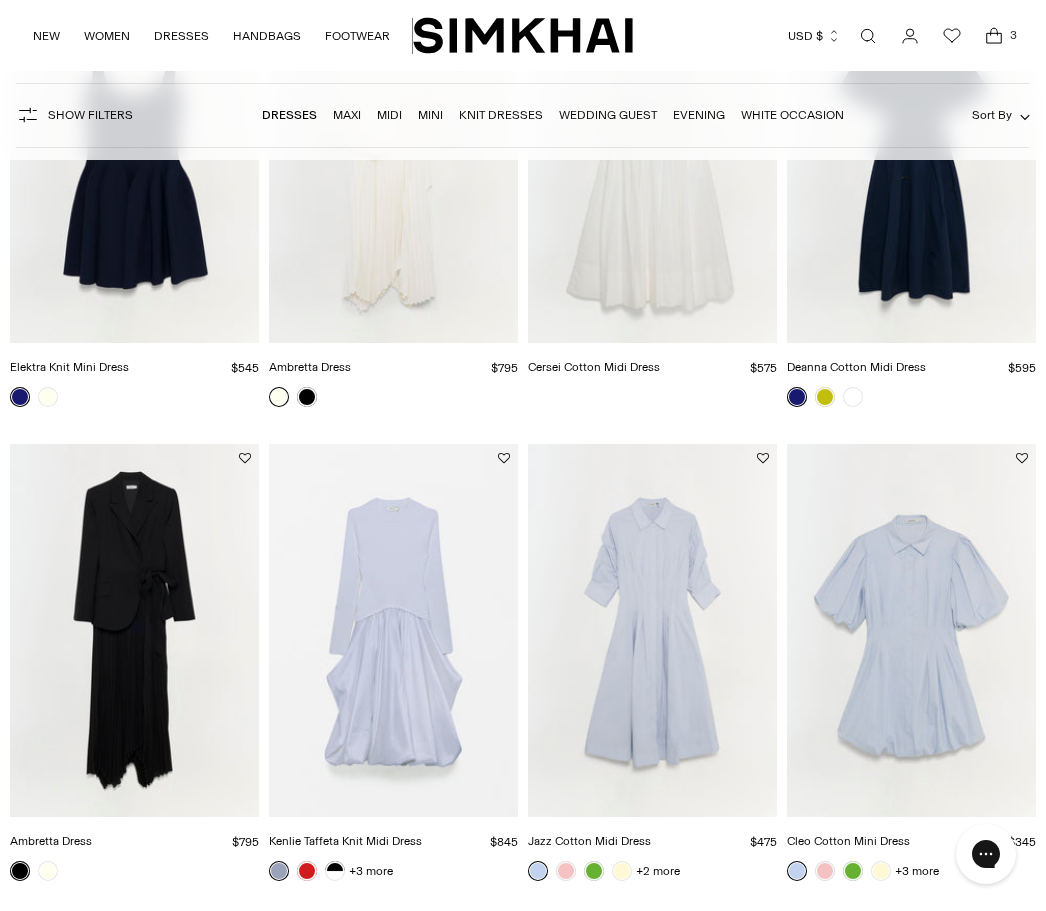 click at bounding box center [911, 631] 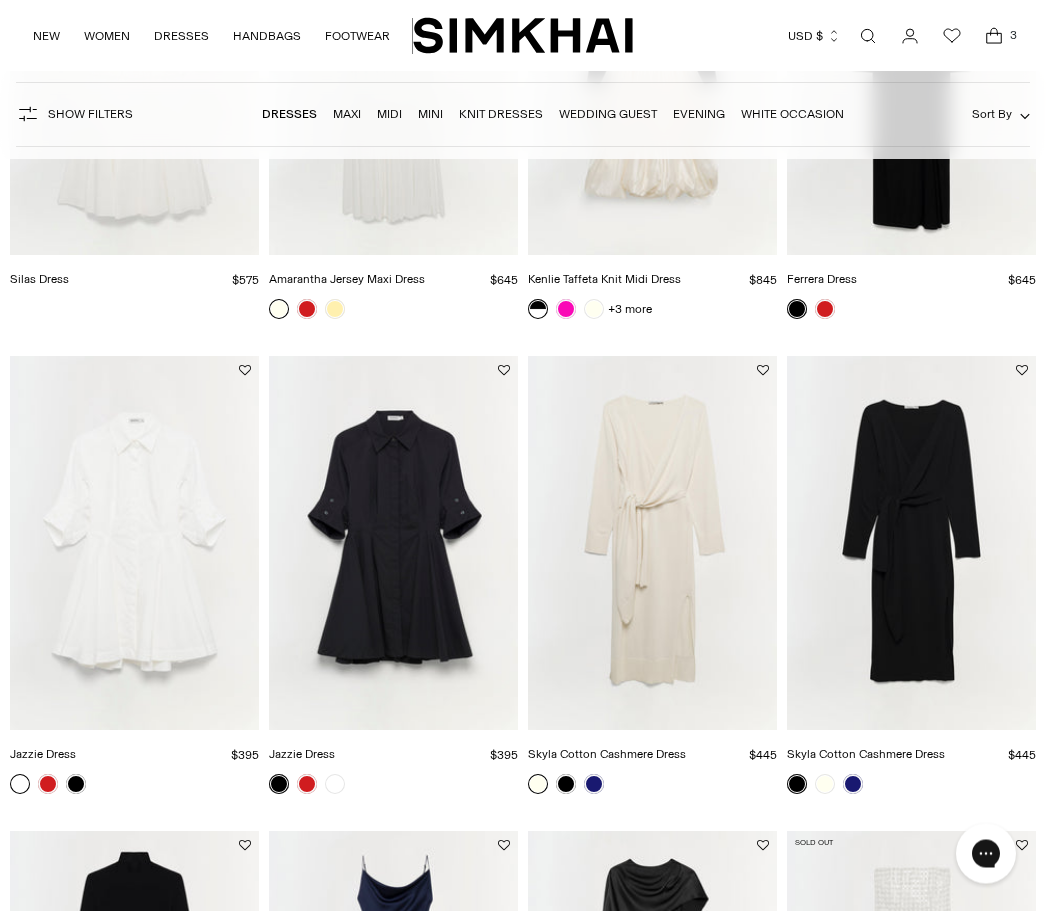 scroll, scrollTop: 2305, scrollLeft: 0, axis: vertical 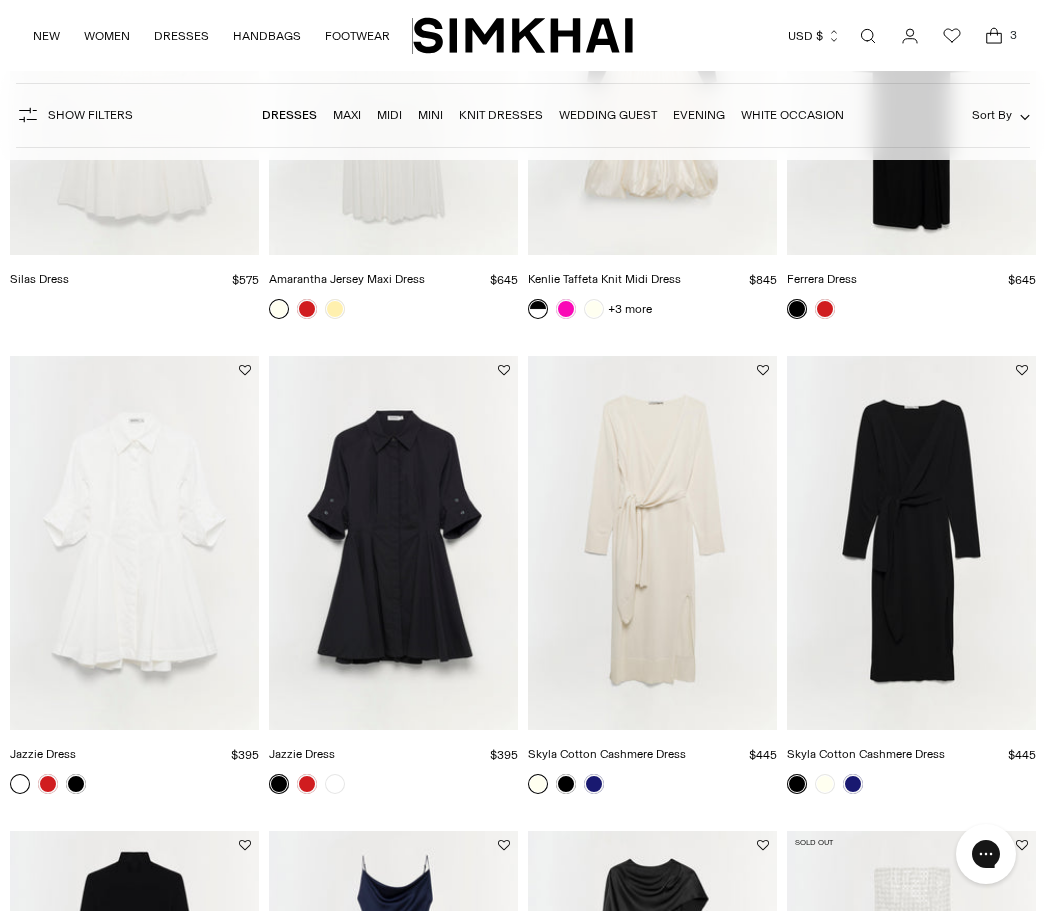 click at bounding box center [134, 543] 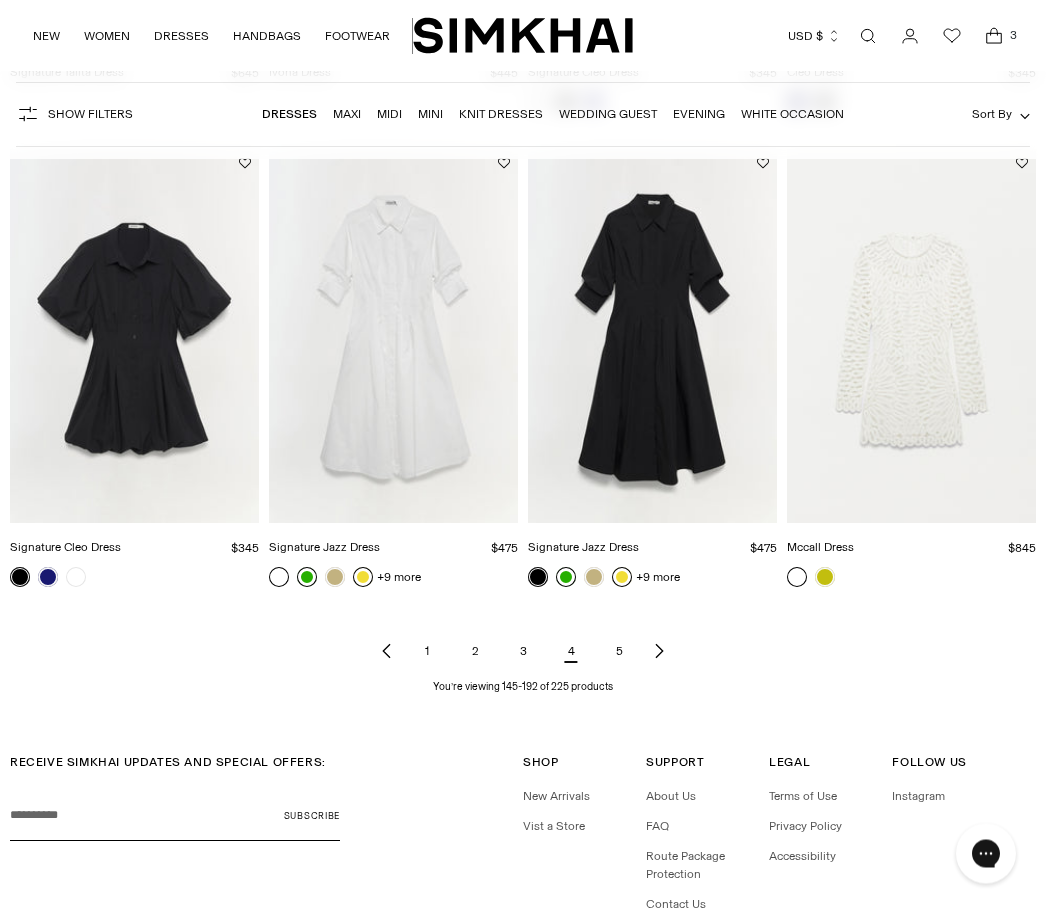 scroll, scrollTop: 5359, scrollLeft: 0, axis: vertical 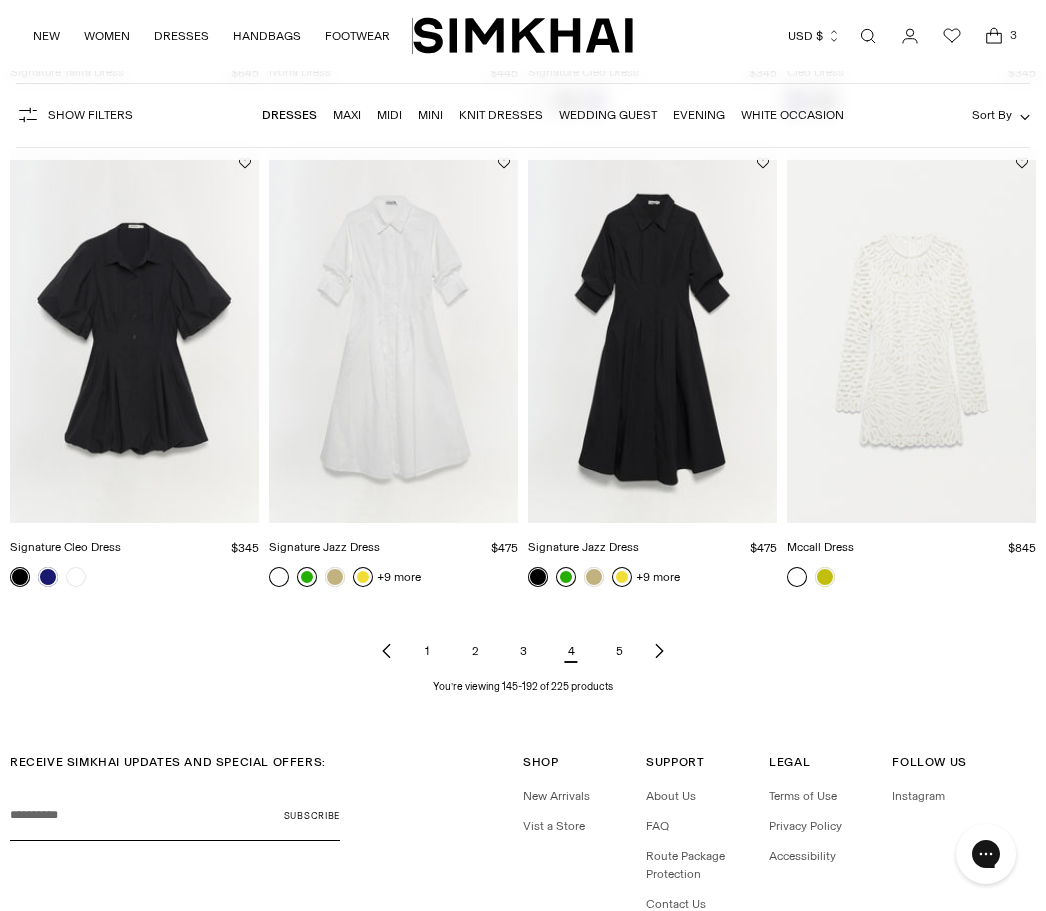 click on "5" at bounding box center (619, 651) 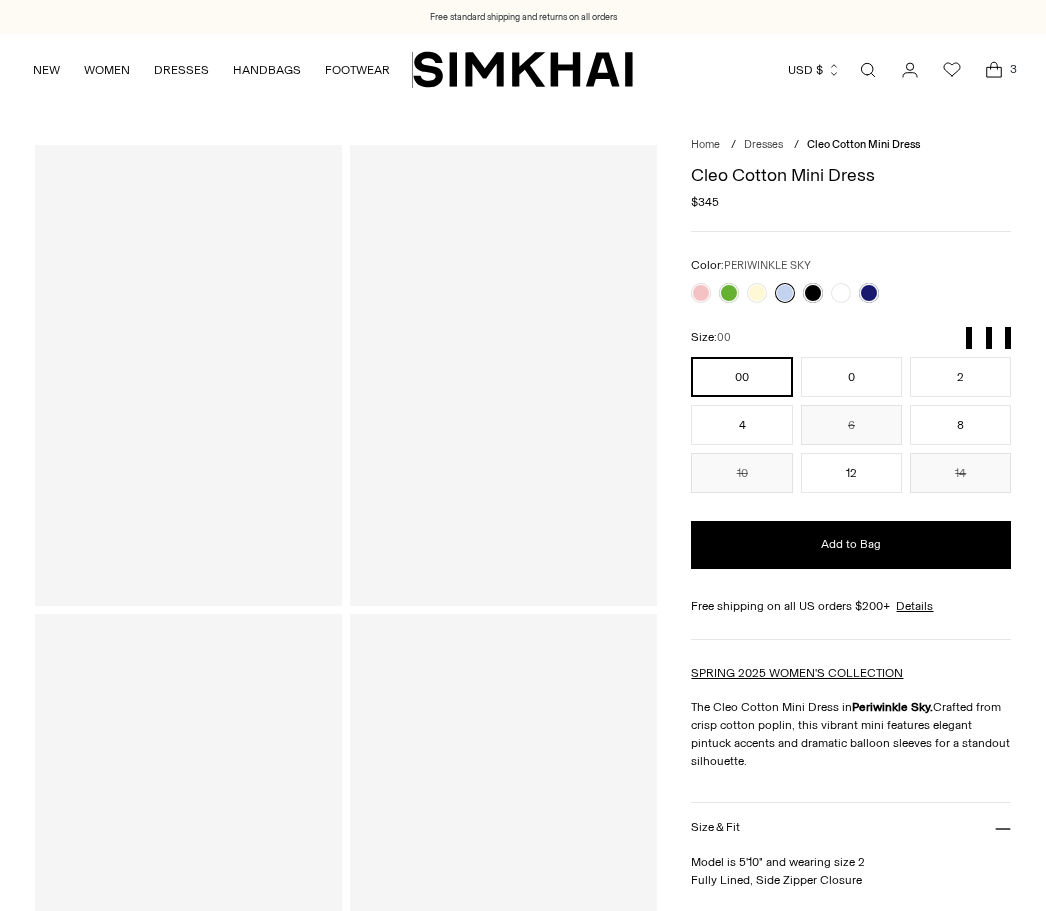 scroll, scrollTop: 0, scrollLeft: 0, axis: both 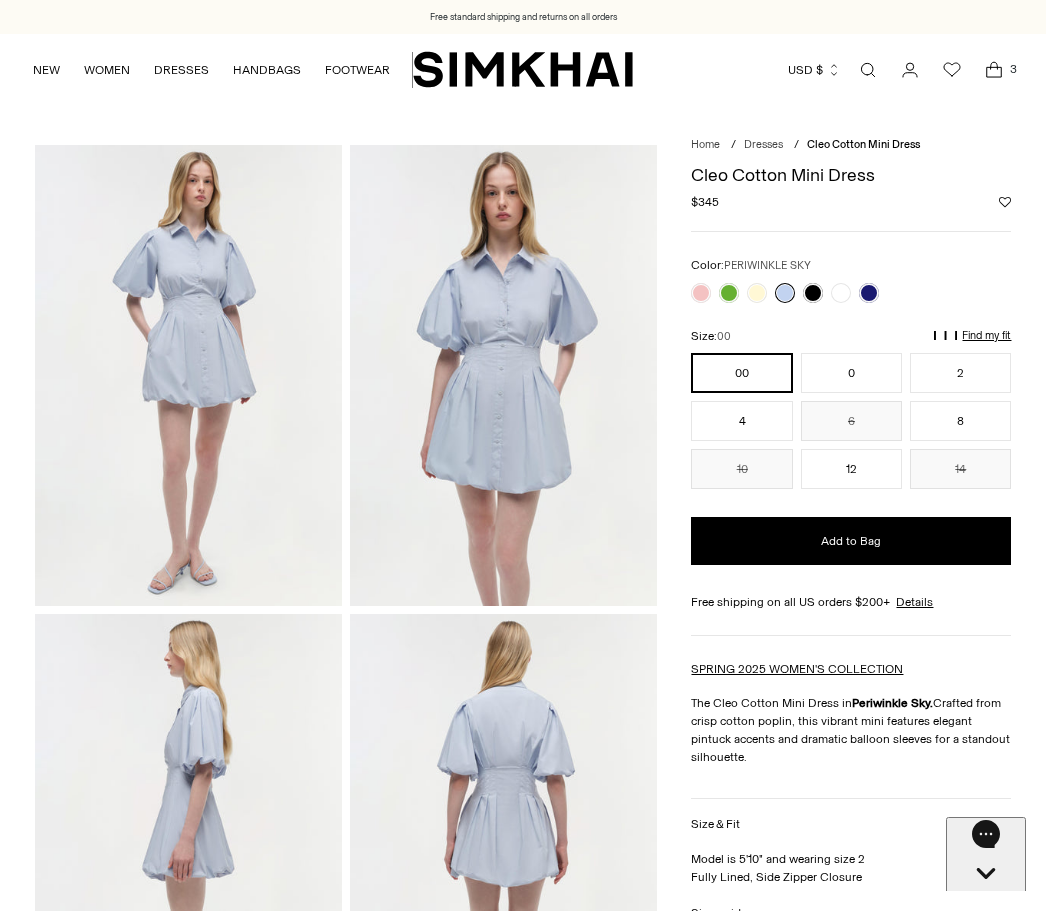 click on "12" at bounding box center (851, 469) 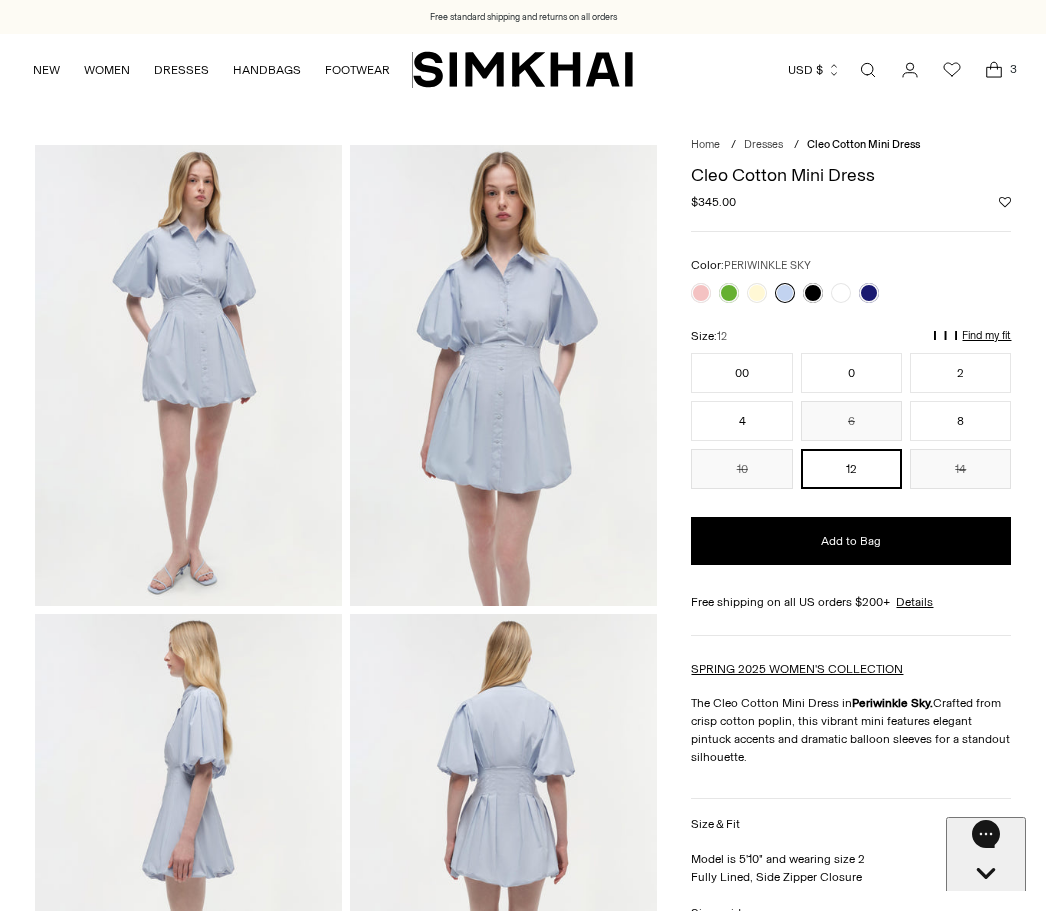 click on "Color:
PERIWINKLE SKY" at bounding box center [851, 279] 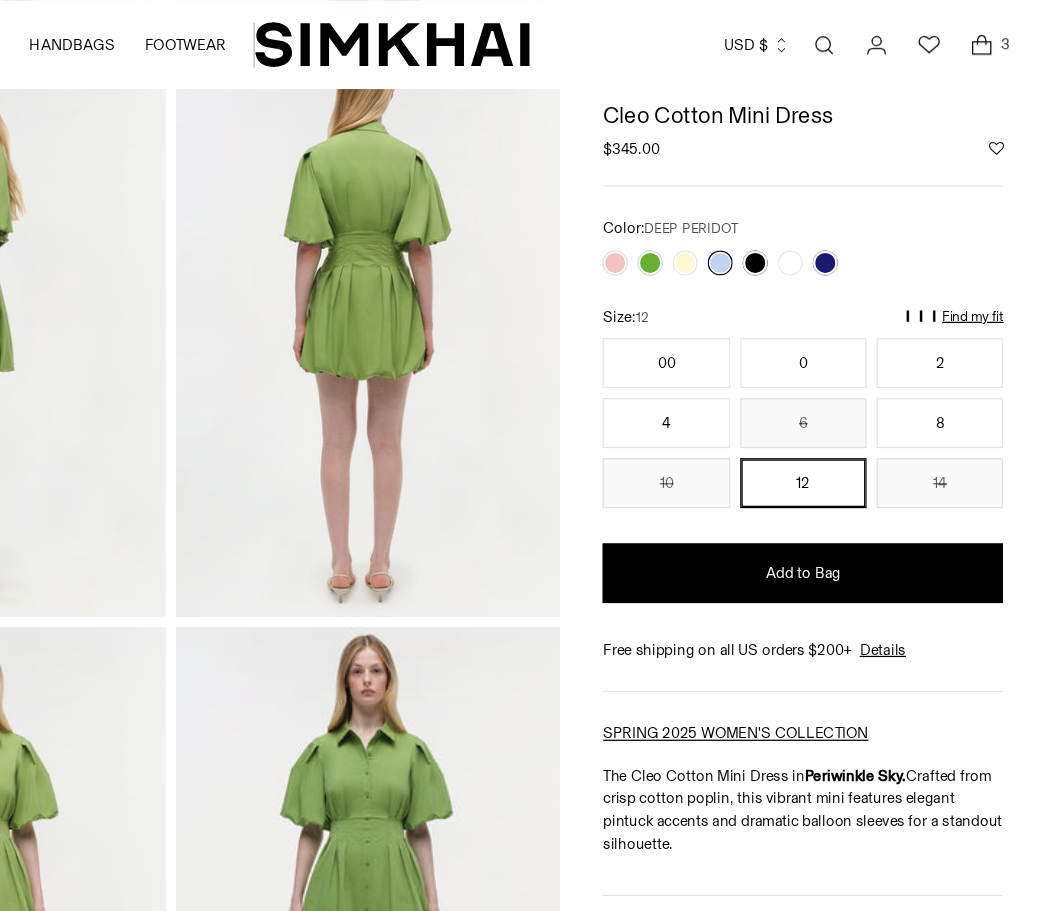 scroll, scrollTop: 580, scrollLeft: 0, axis: vertical 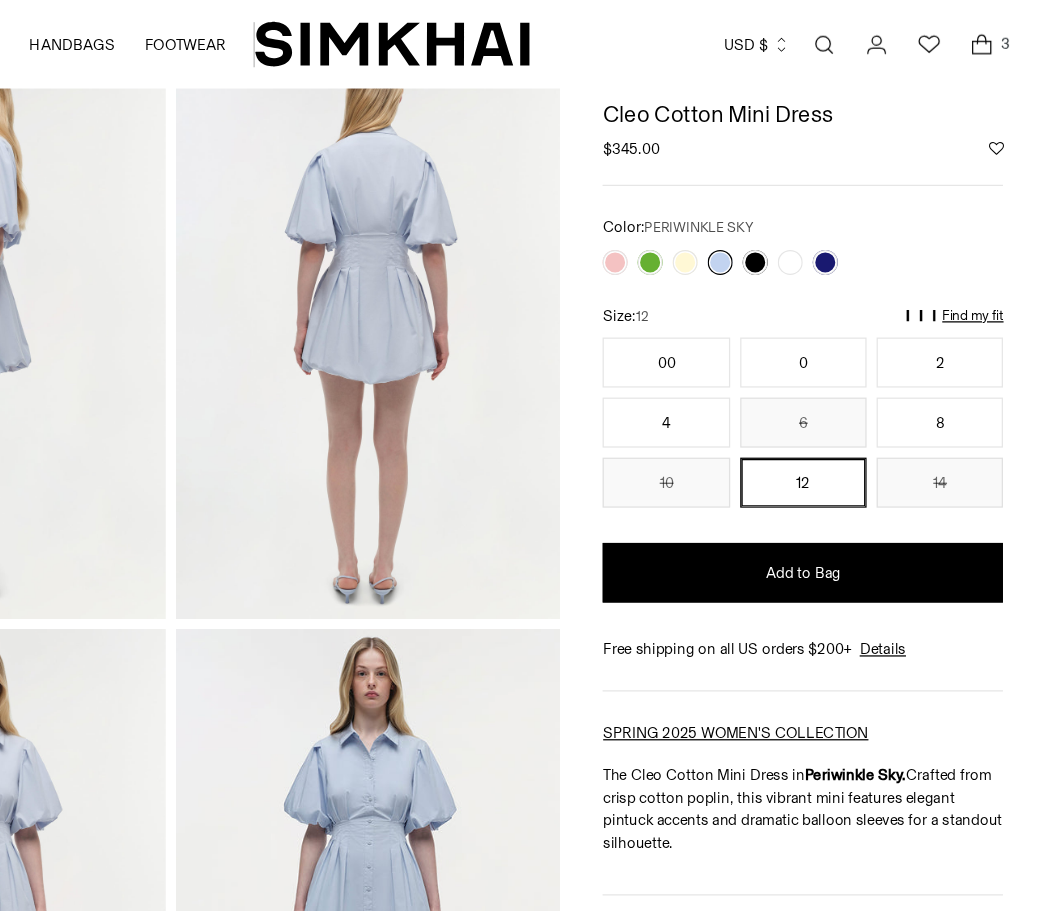 click on "**********" at bounding box center (851, 289) 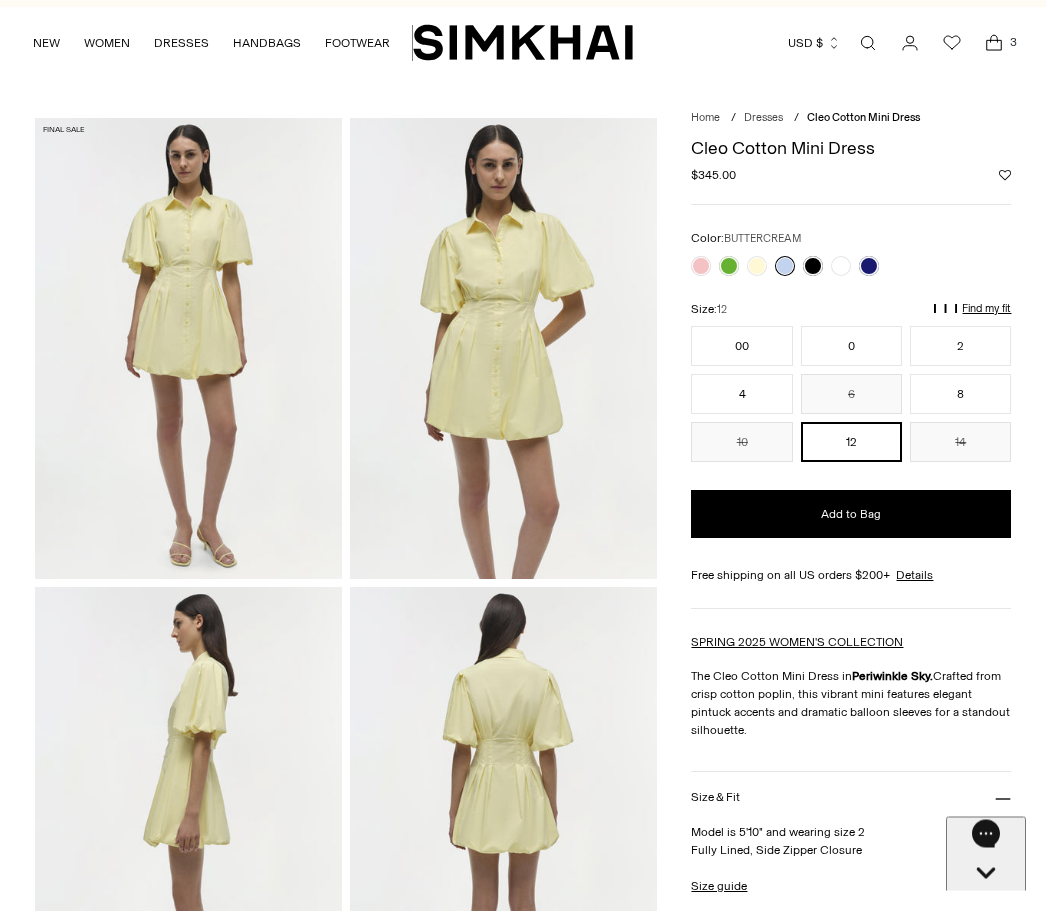 scroll, scrollTop: 0, scrollLeft: 0, axis: both 